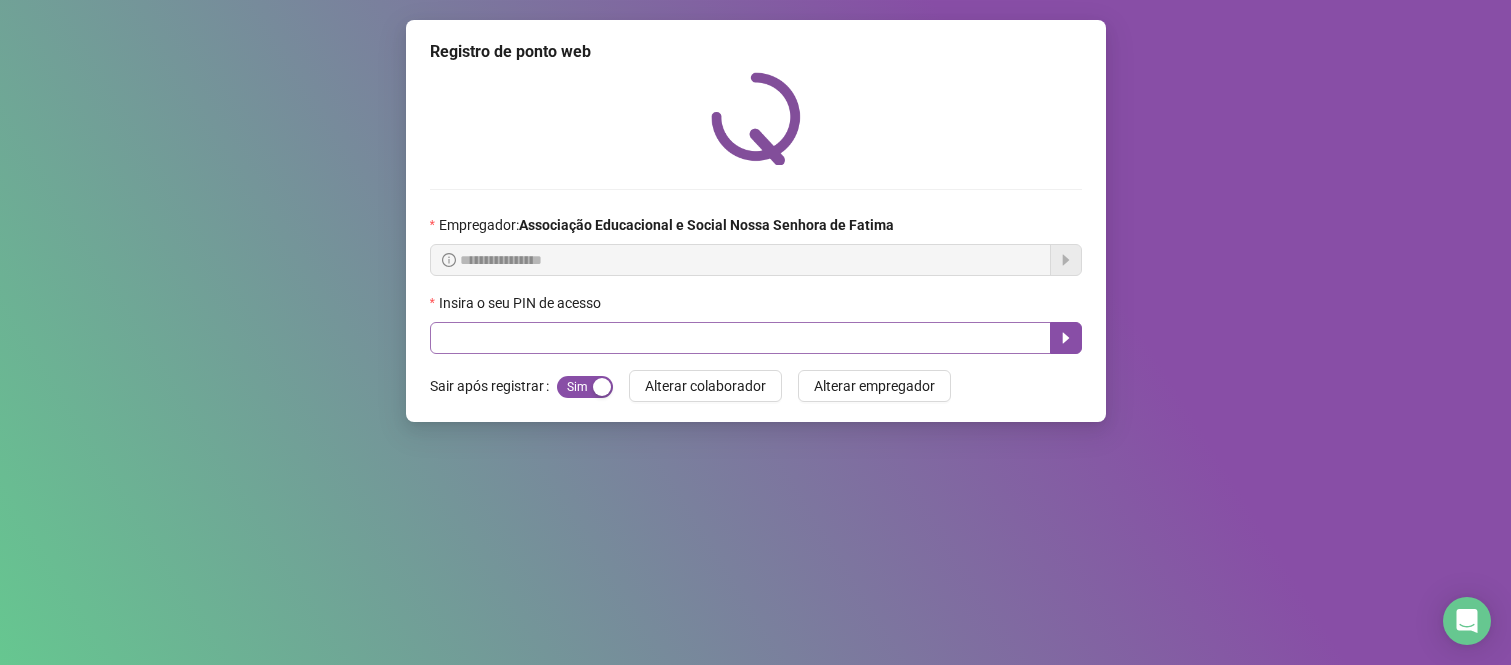 scroll, scrollTop: 0, scrollLeft: 0, axis: both 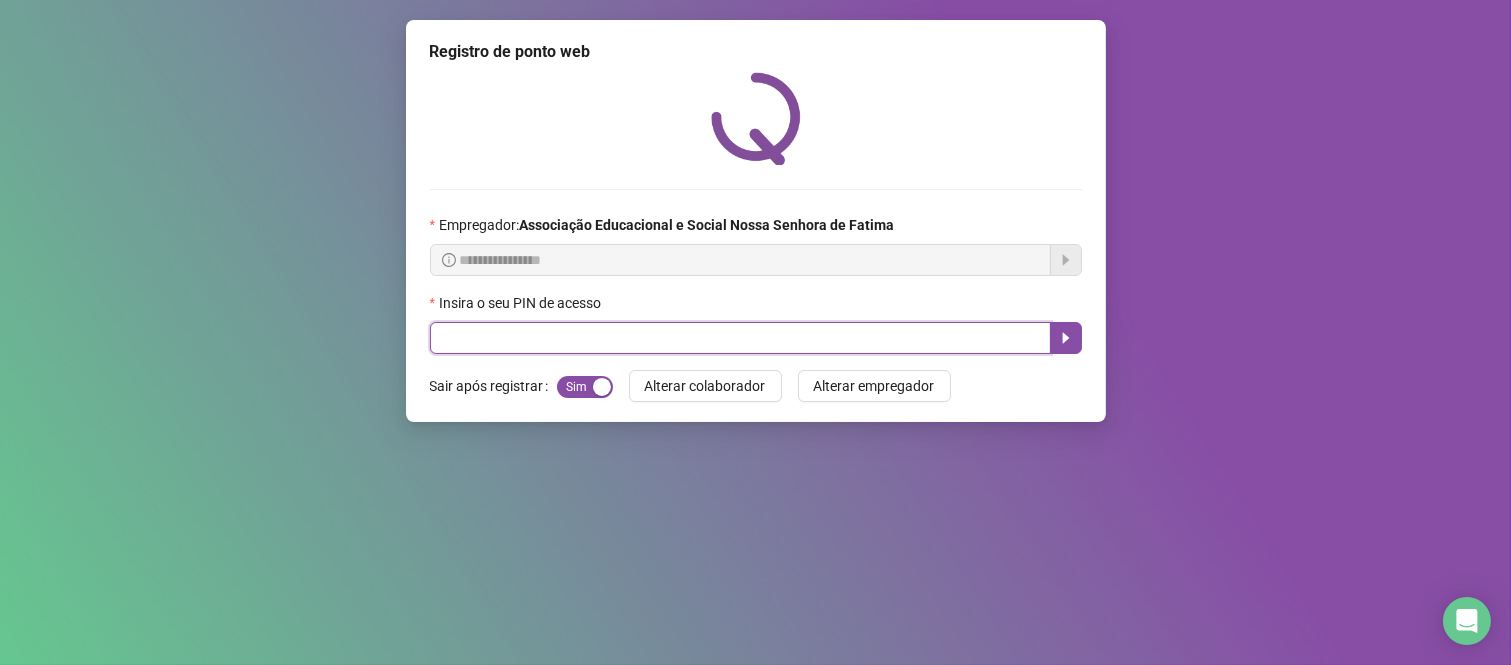 click at bounding box center (740, 338) 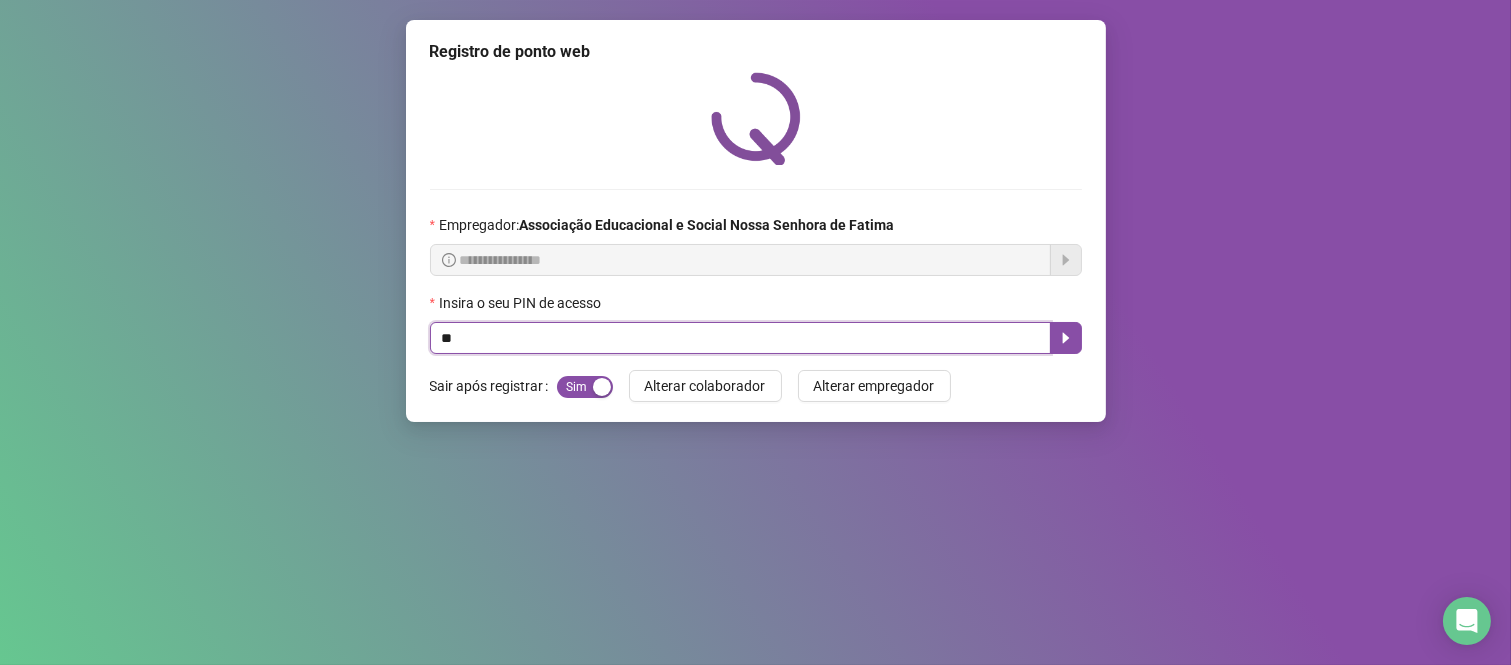 type on "***" 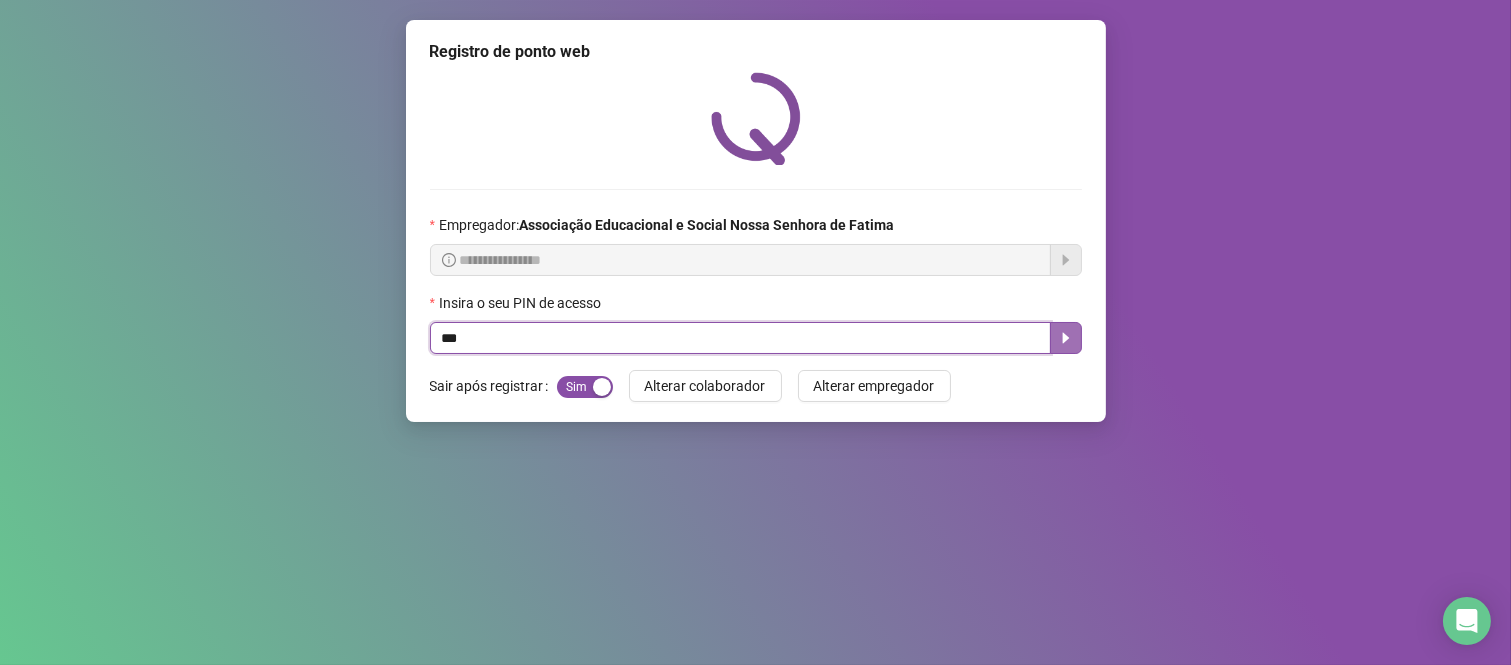 click 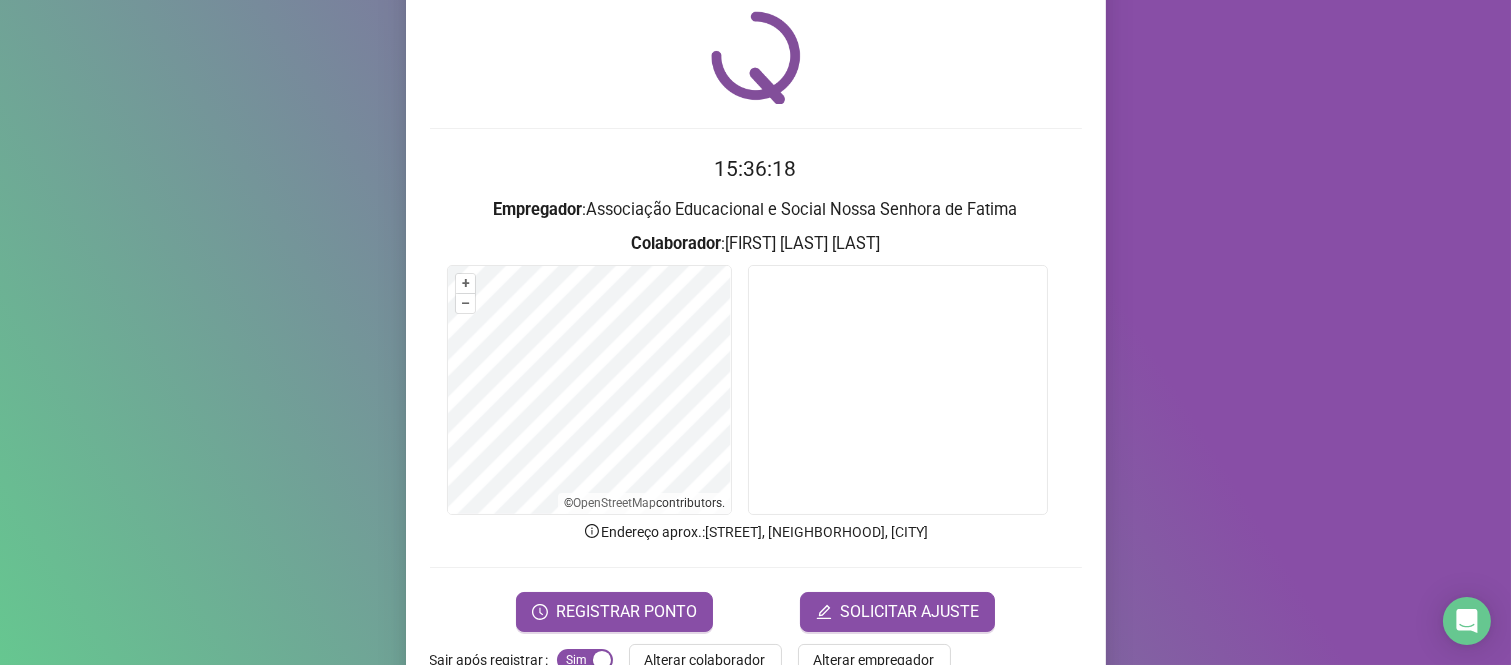 scroll, scrollTop: 114, scrollLeft: 0, axis: vertical 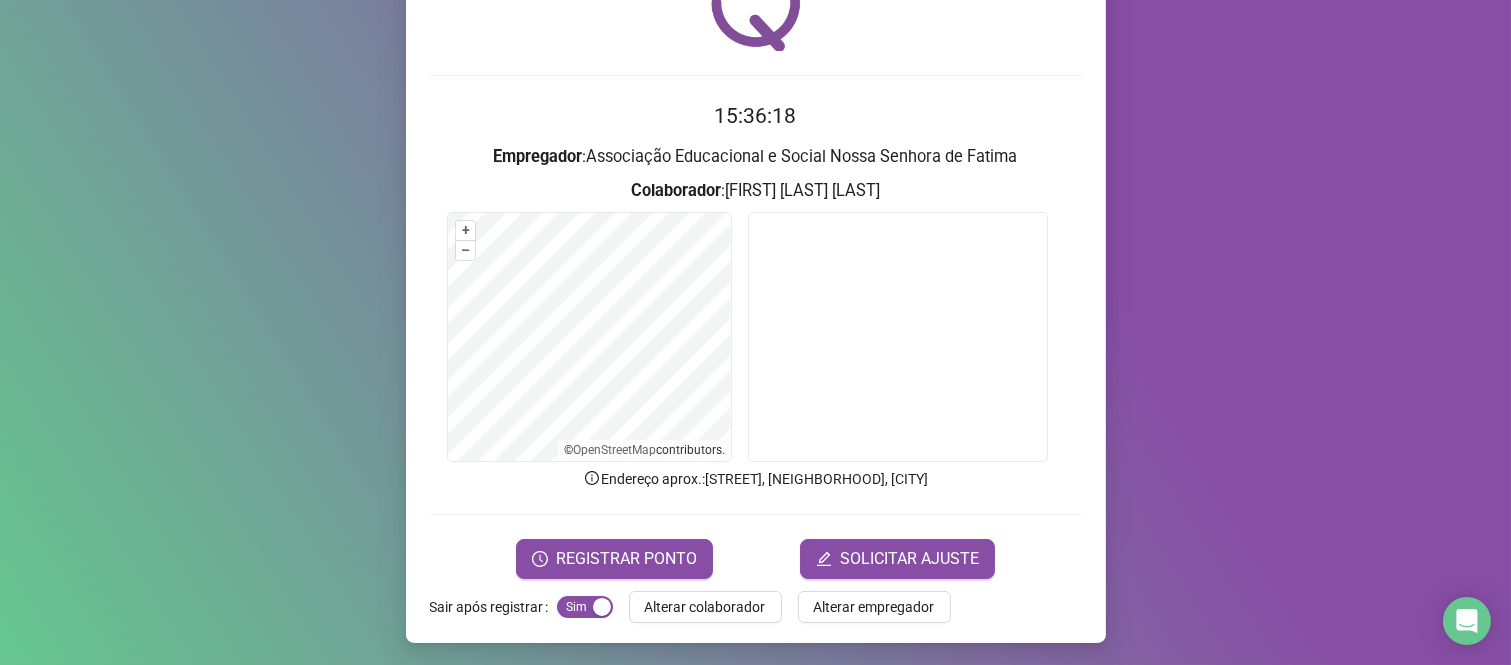 click on "REGISTRAR PONTO" at bounding box center [626, 559] 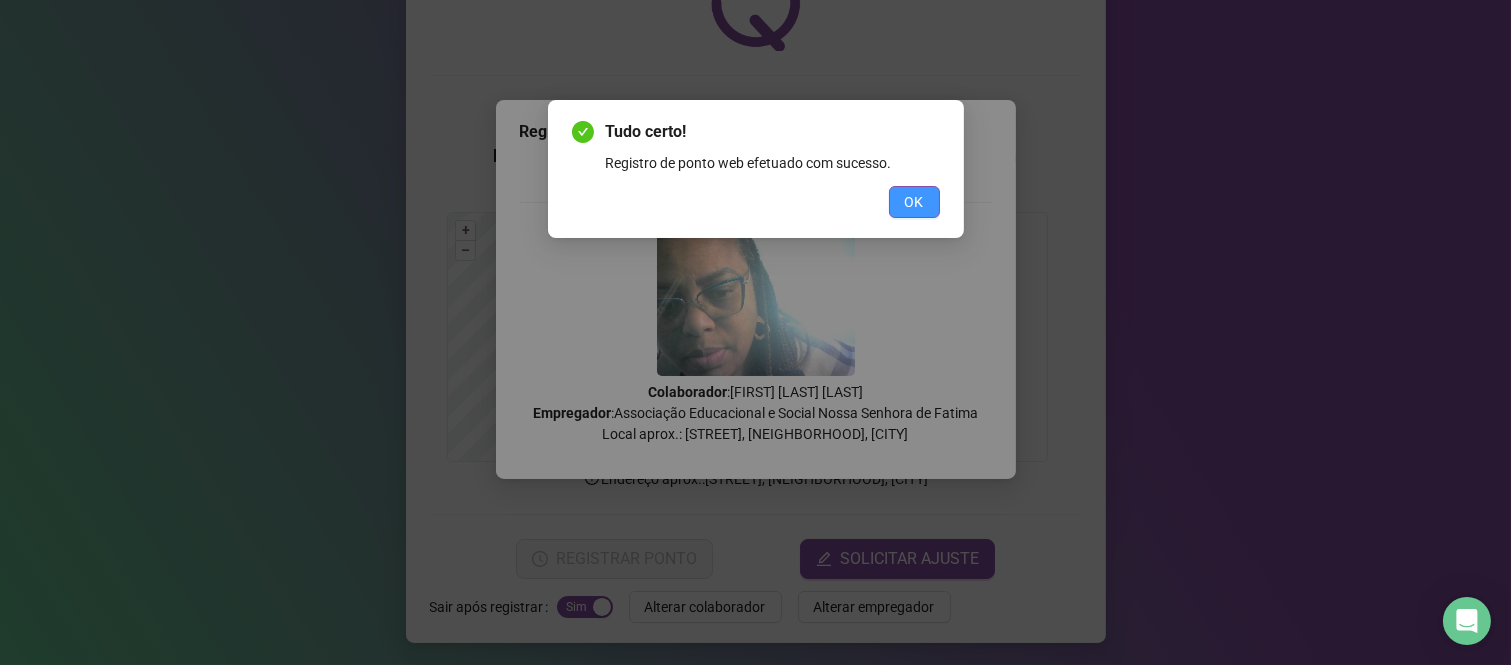 click on "OK" at bounding box center [914, 202] 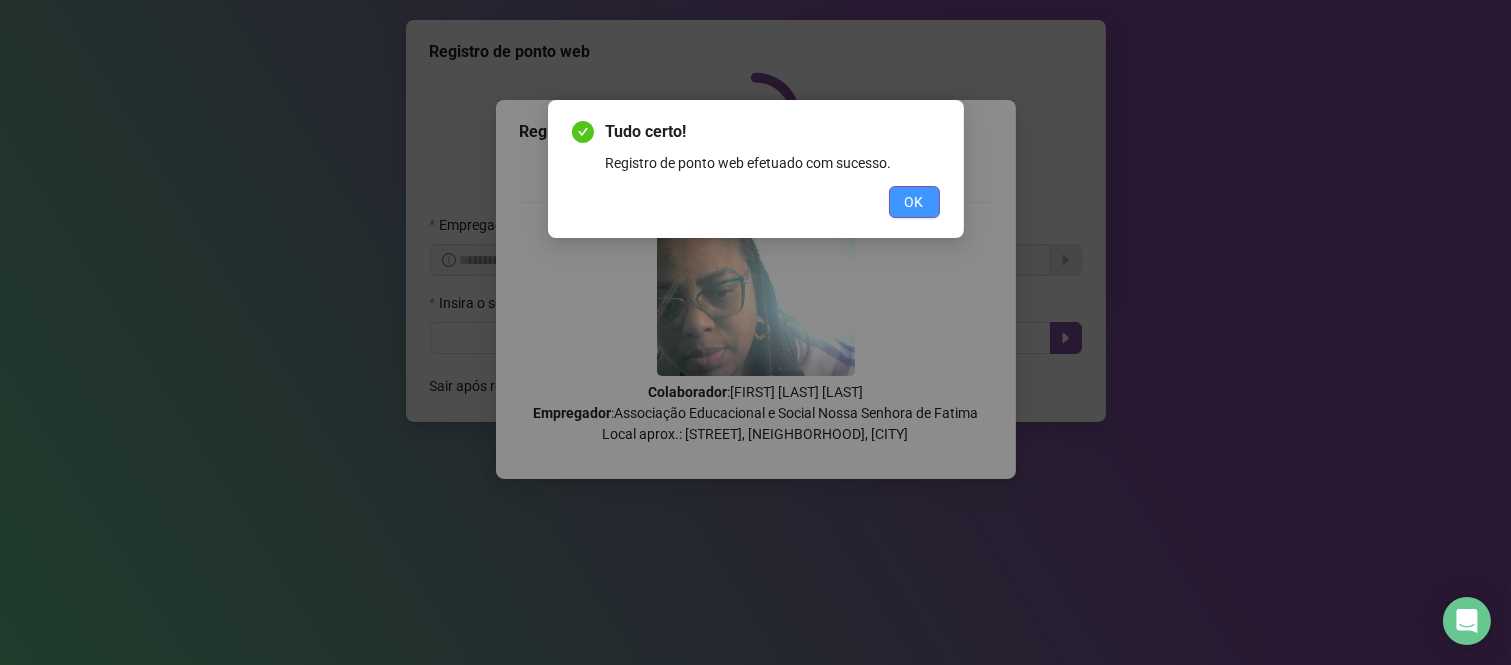 scroll, scrollTop: 0, scrollLeft: 0, axis: both 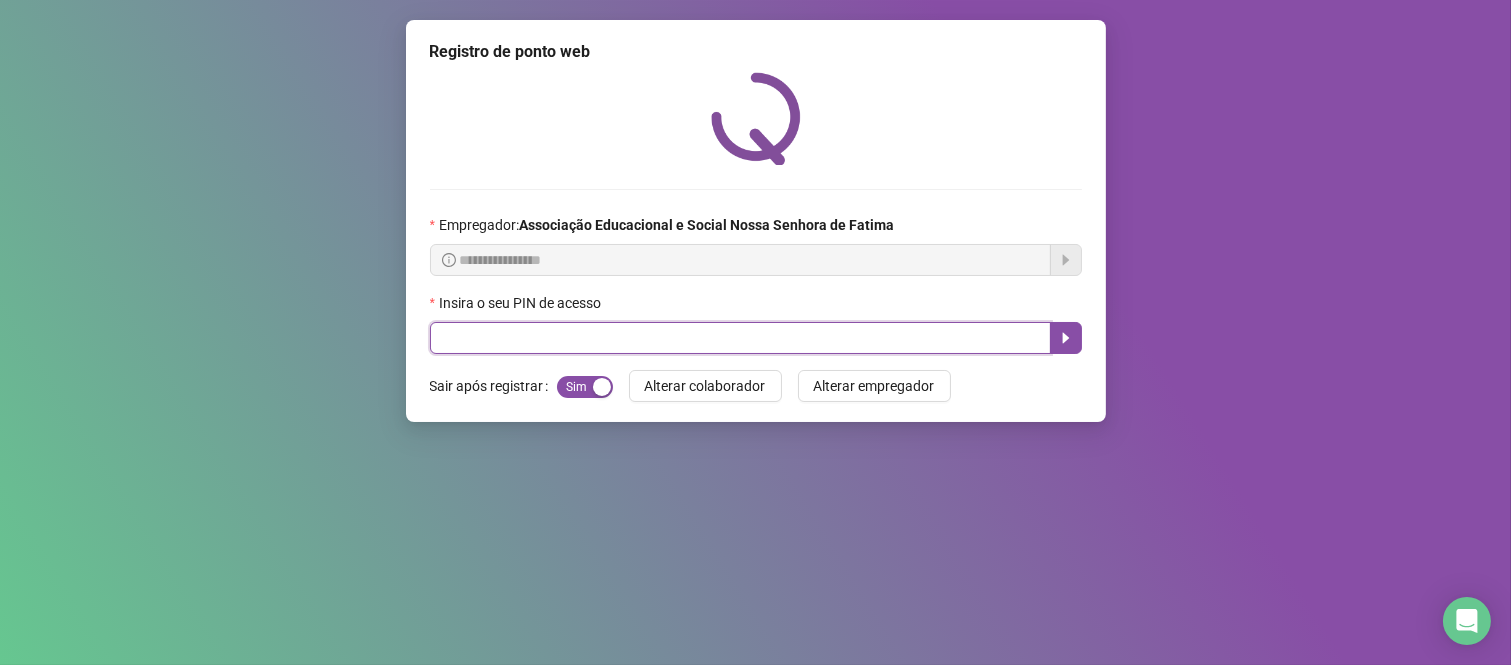 click at bounding box center [740, 338] 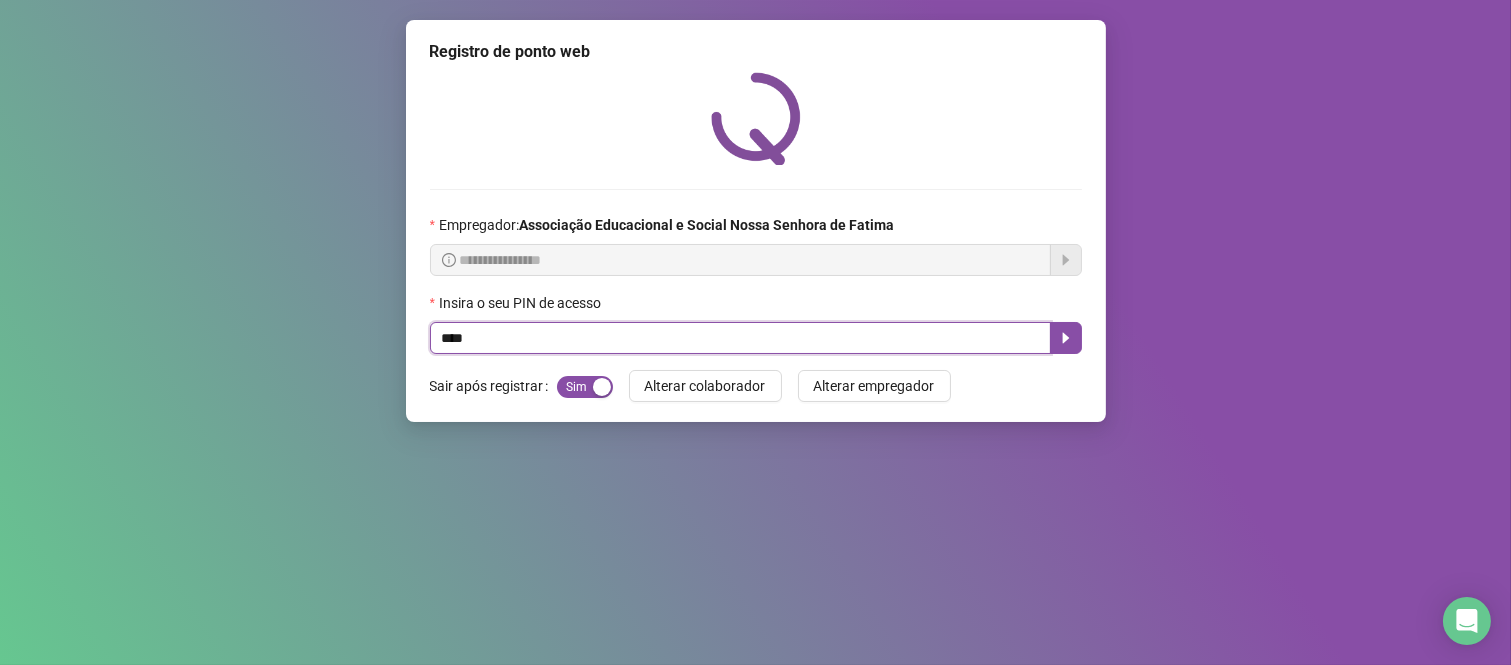 type on "****" 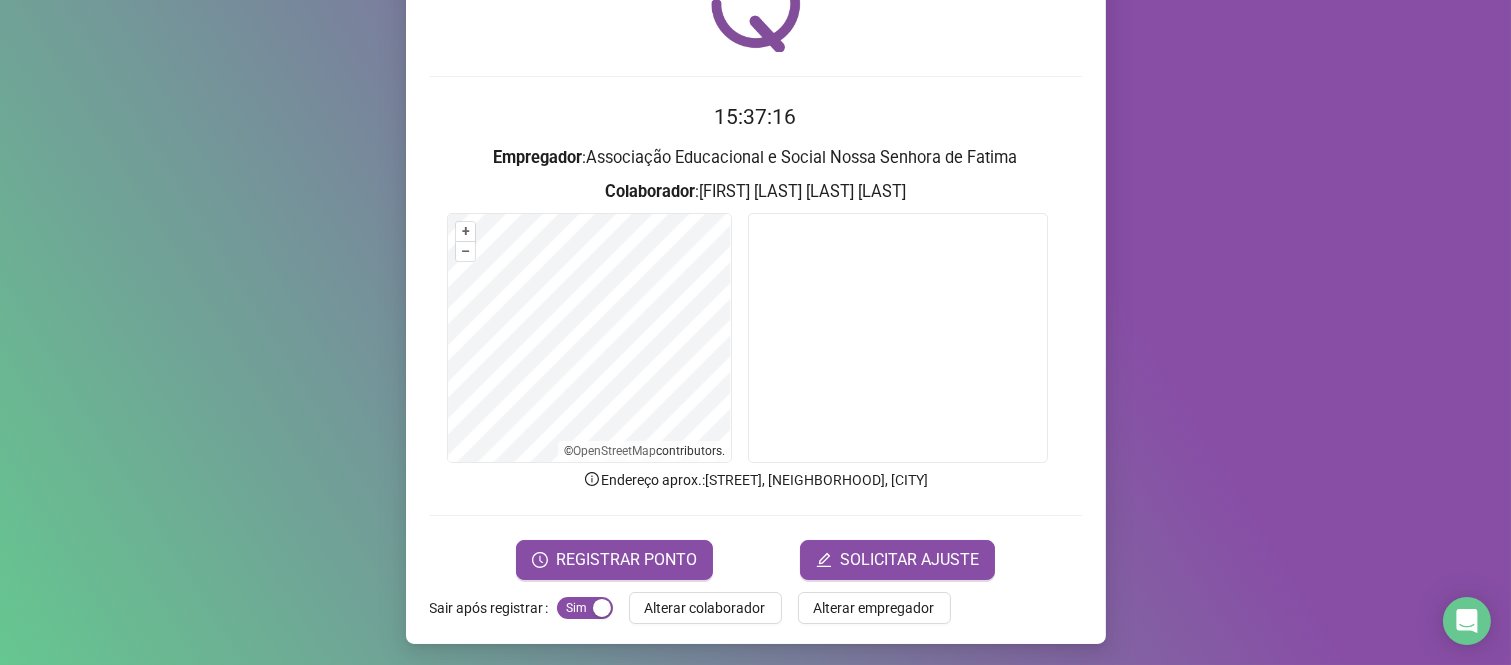 scroll, scrollTop: 114, scrollLeft: 0, axis: vertical 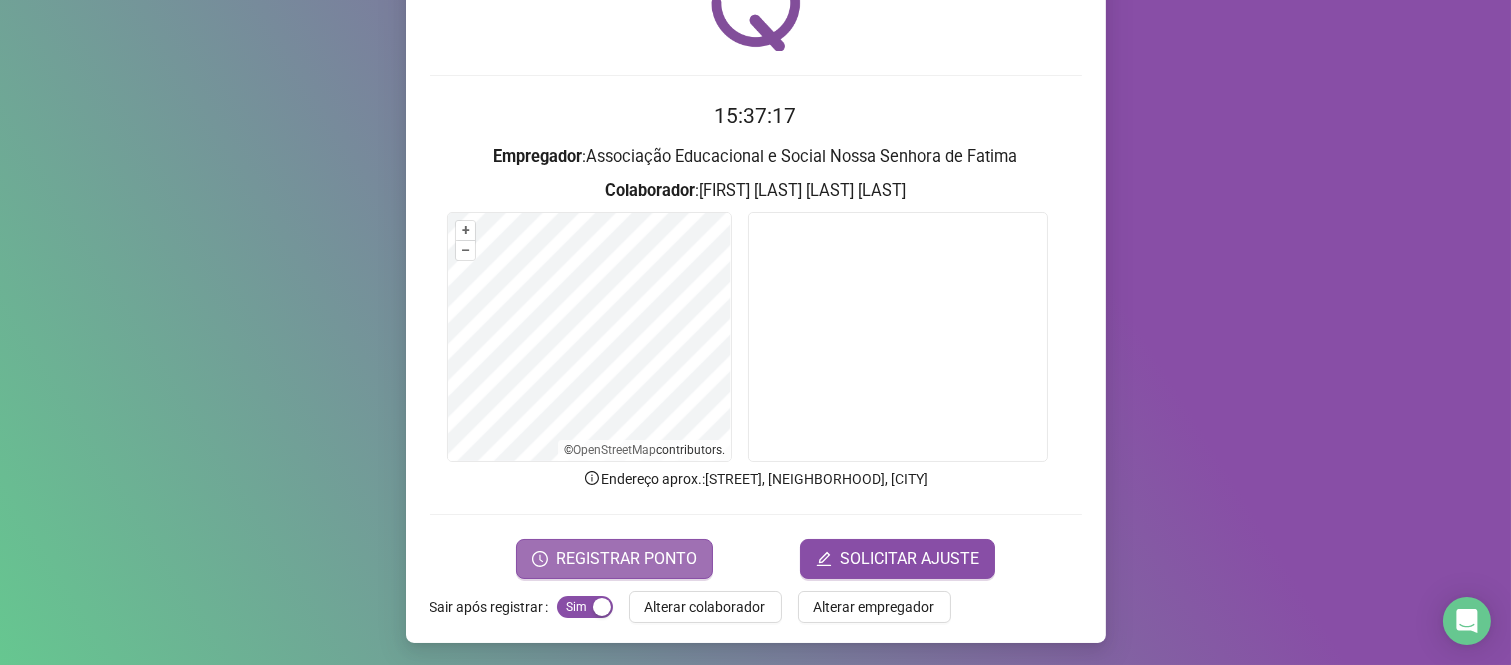click on "REGISTRAR PONTO" at bounding box center [626, 559] 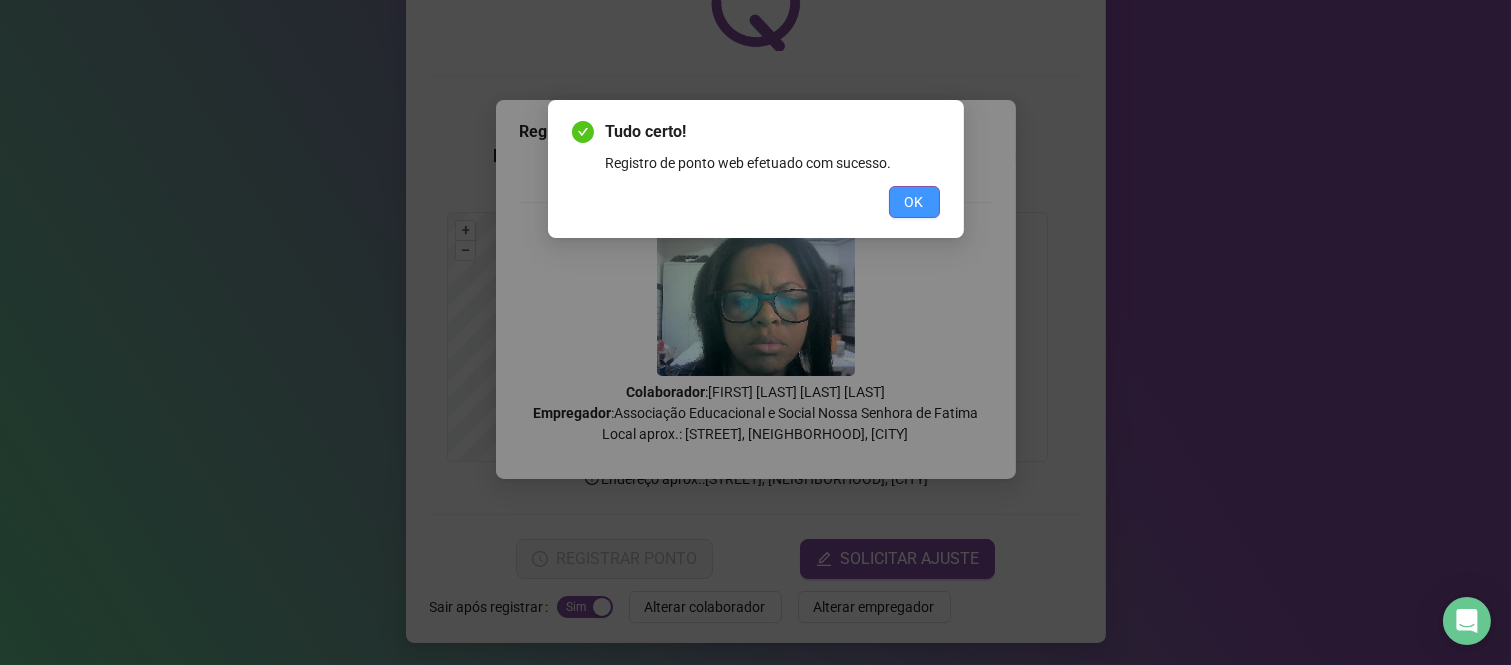 click on "OK" at bounding box center [914, 202] 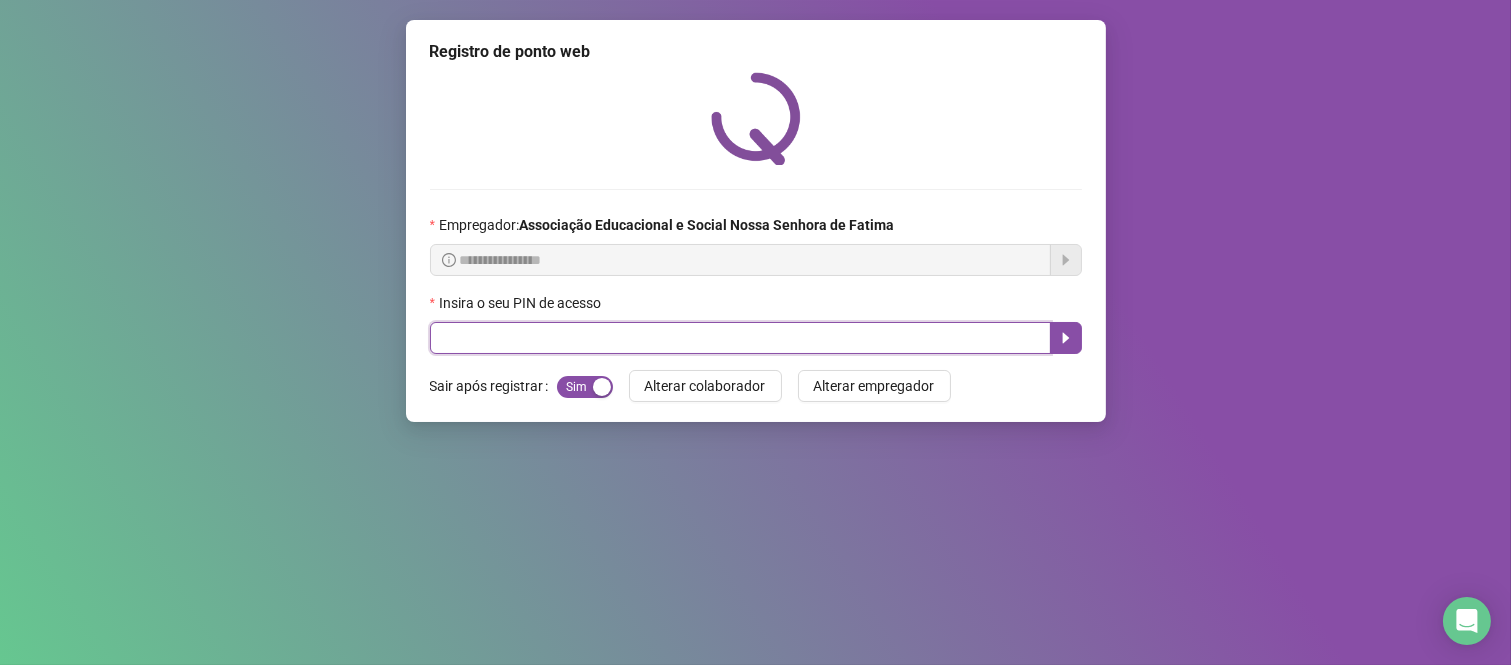 click at bounding box center [740, 338] 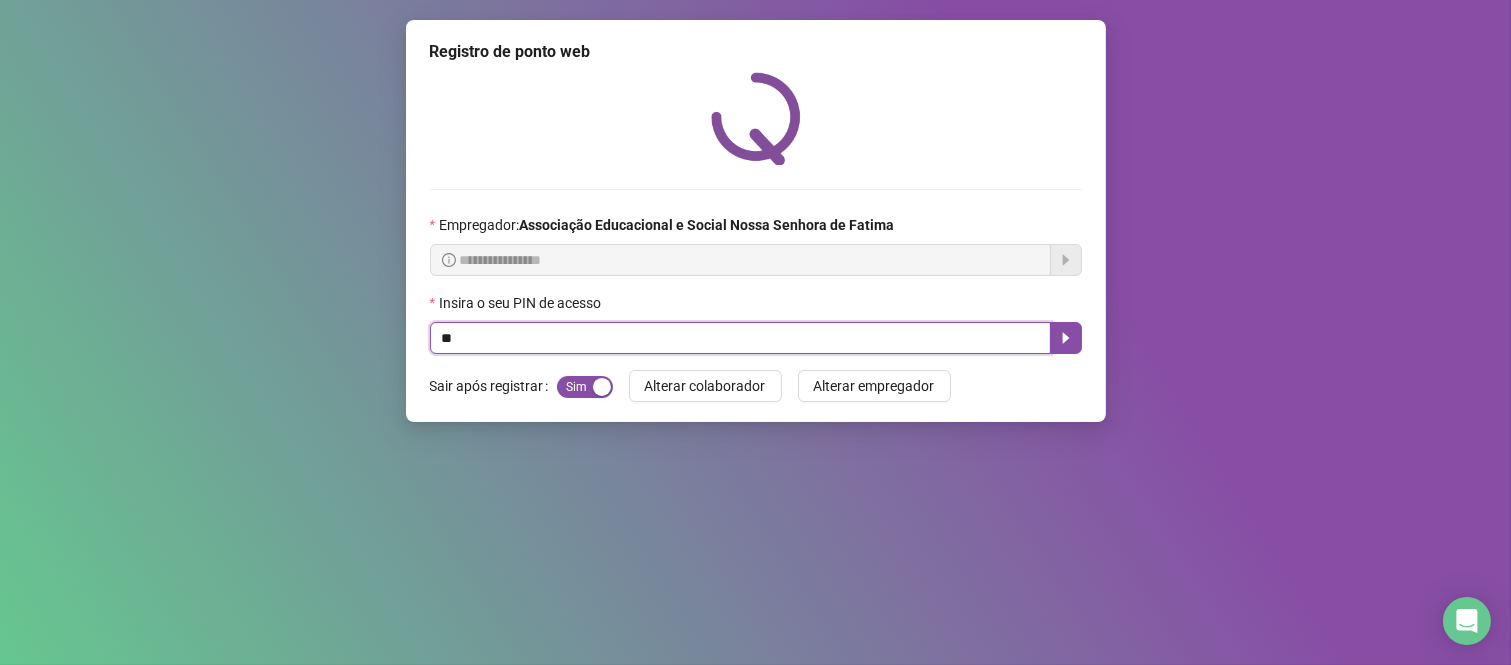 type on "***" 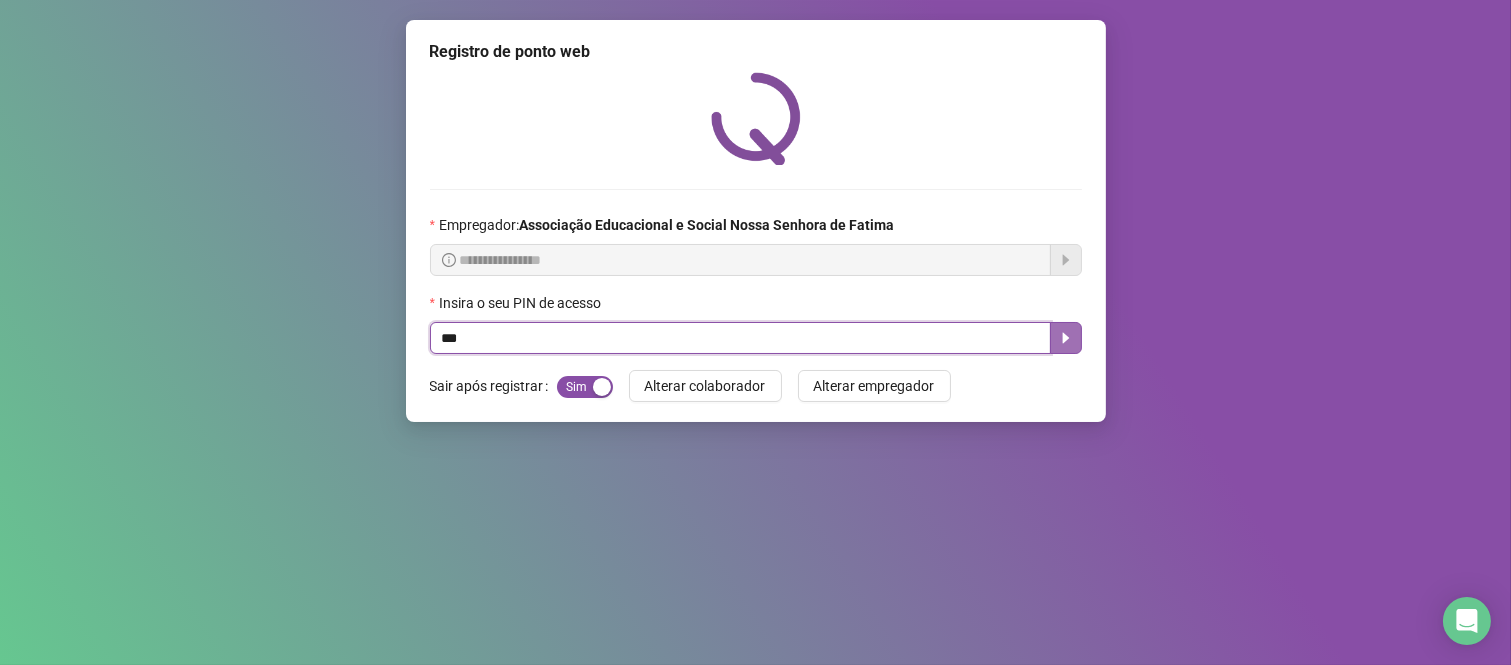 click 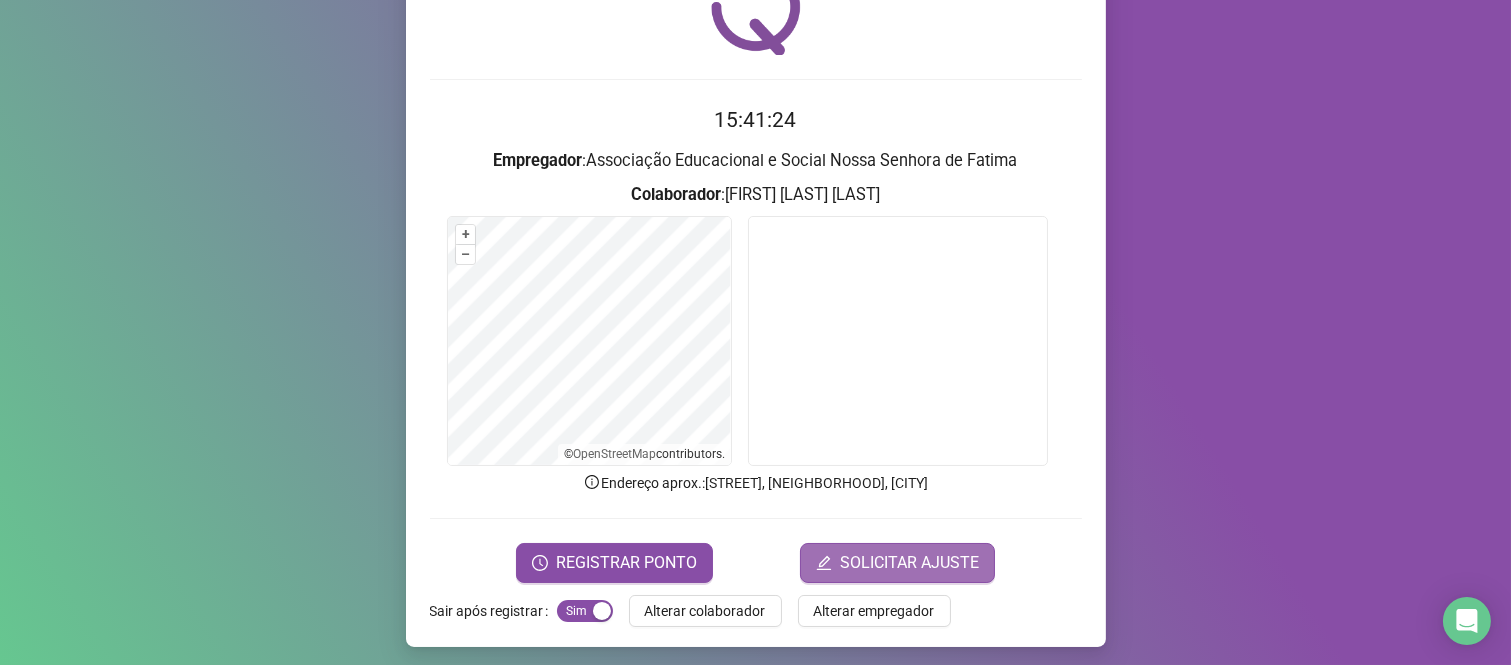 scroll, scrollTop: 114, scrollLeft: 0, axis: vertical 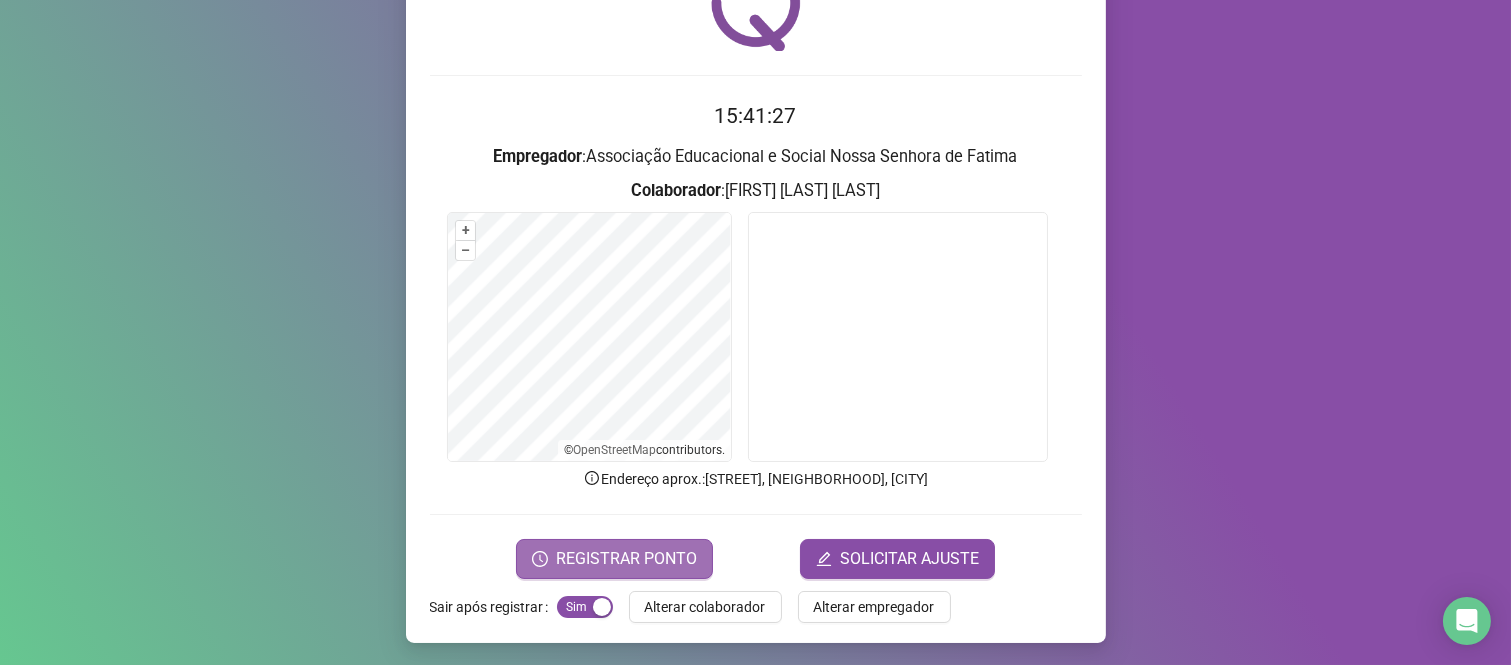 click on "REGISTRAR PONTO" at bounding box center [626, 559] 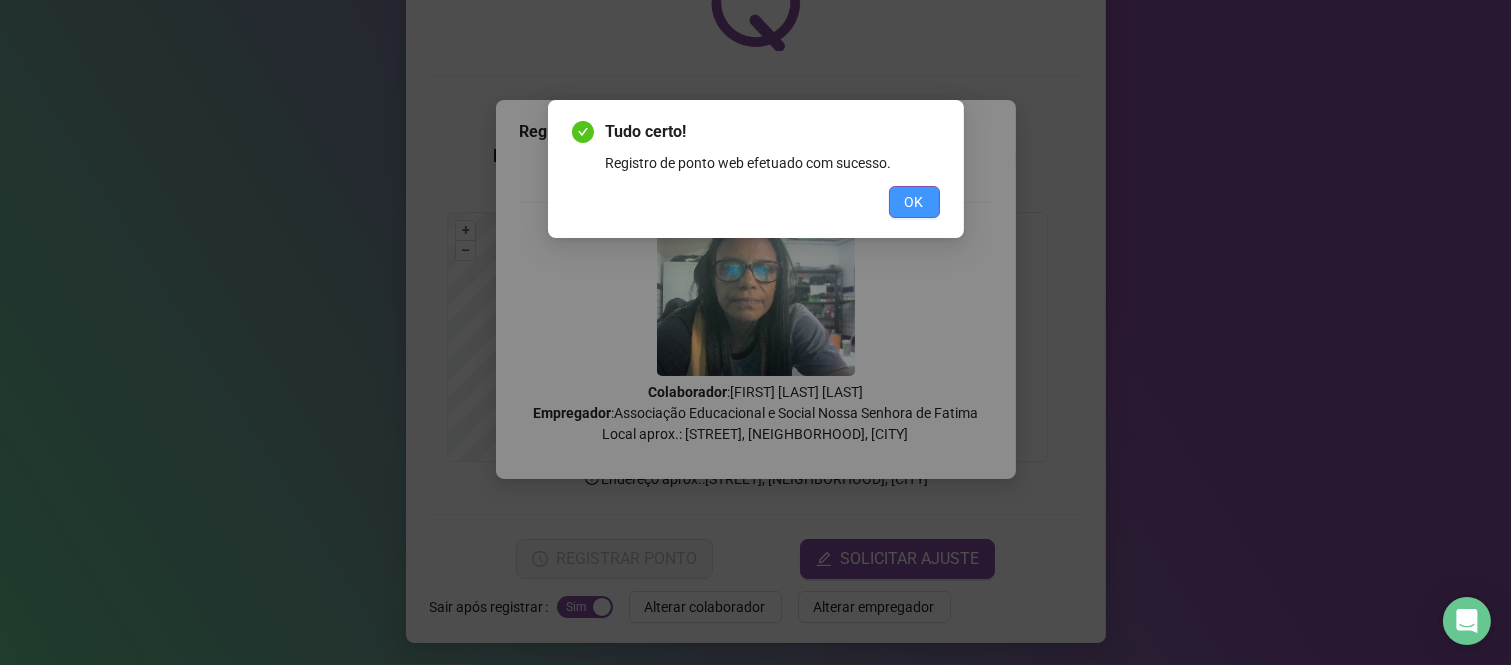 click on "OK" at bounding box center (914, 202) 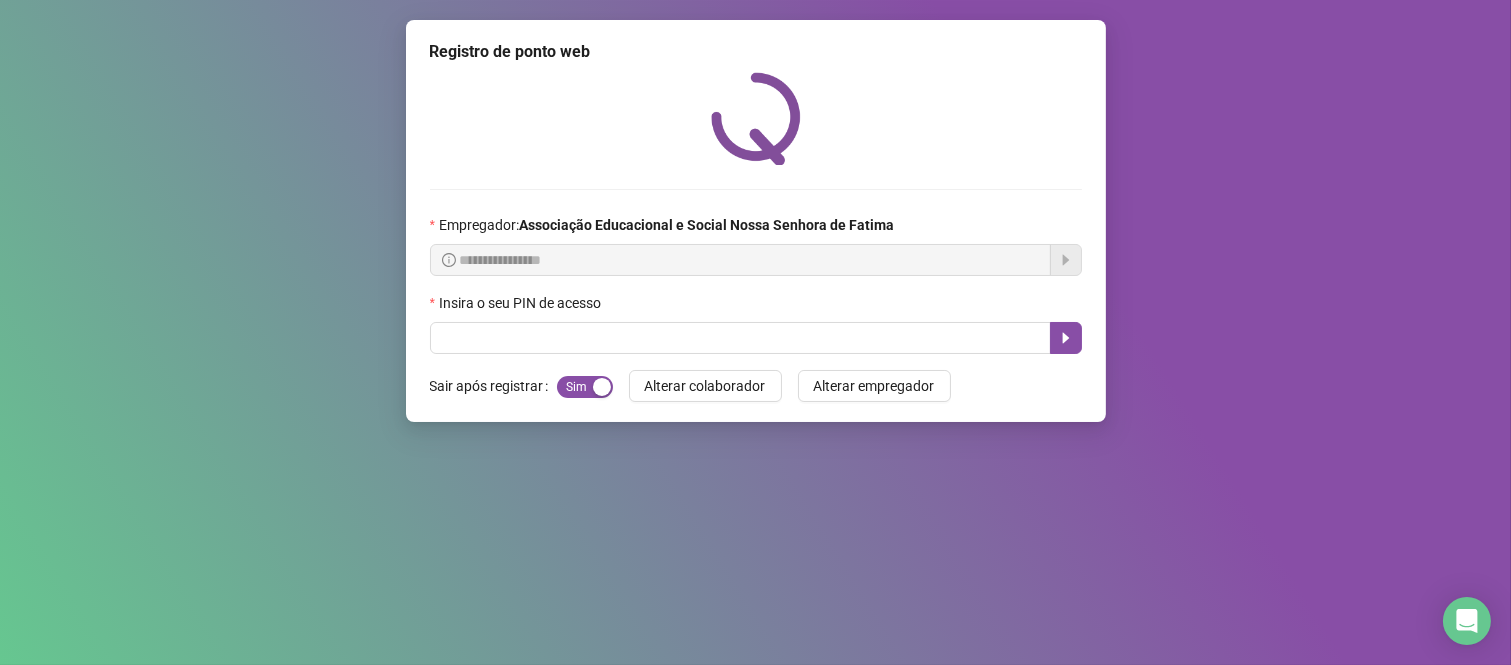 scroll, scrollTop: 0, scrollLeft: 0, axis: both 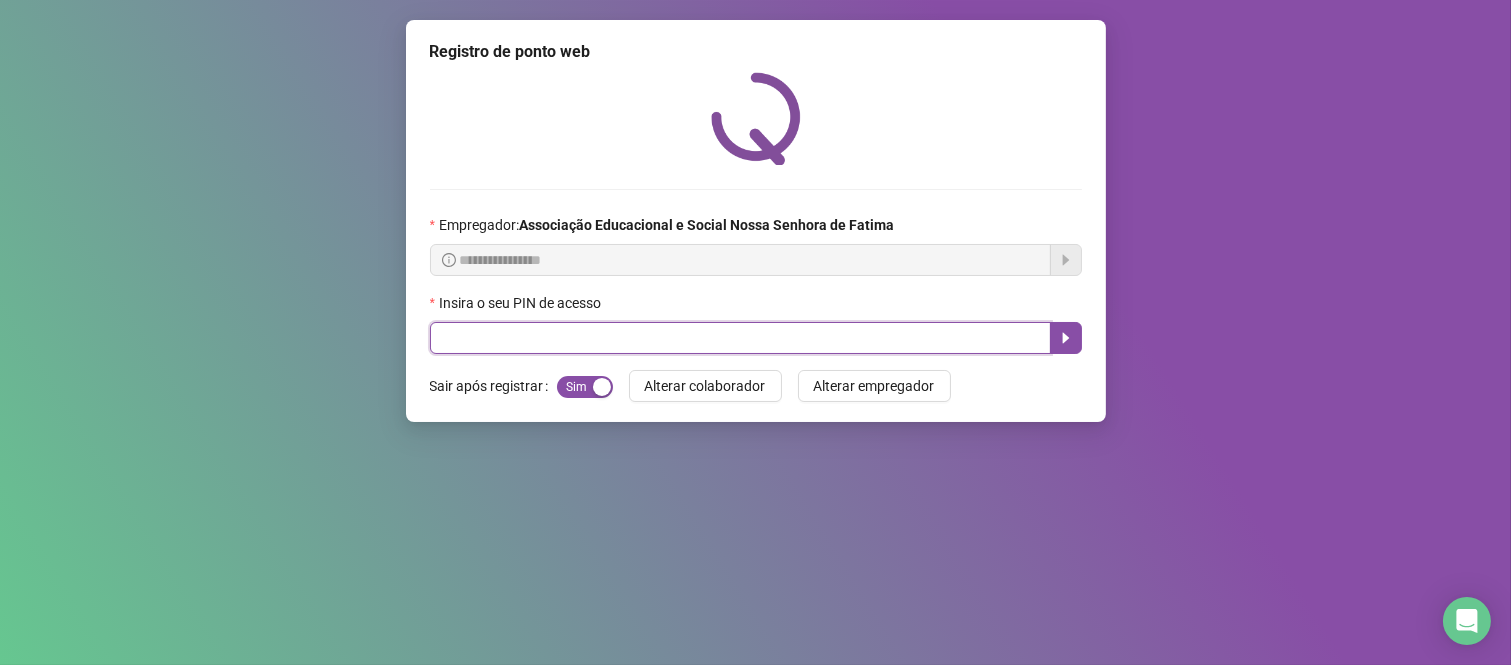 click at bounding box center [740, 338] 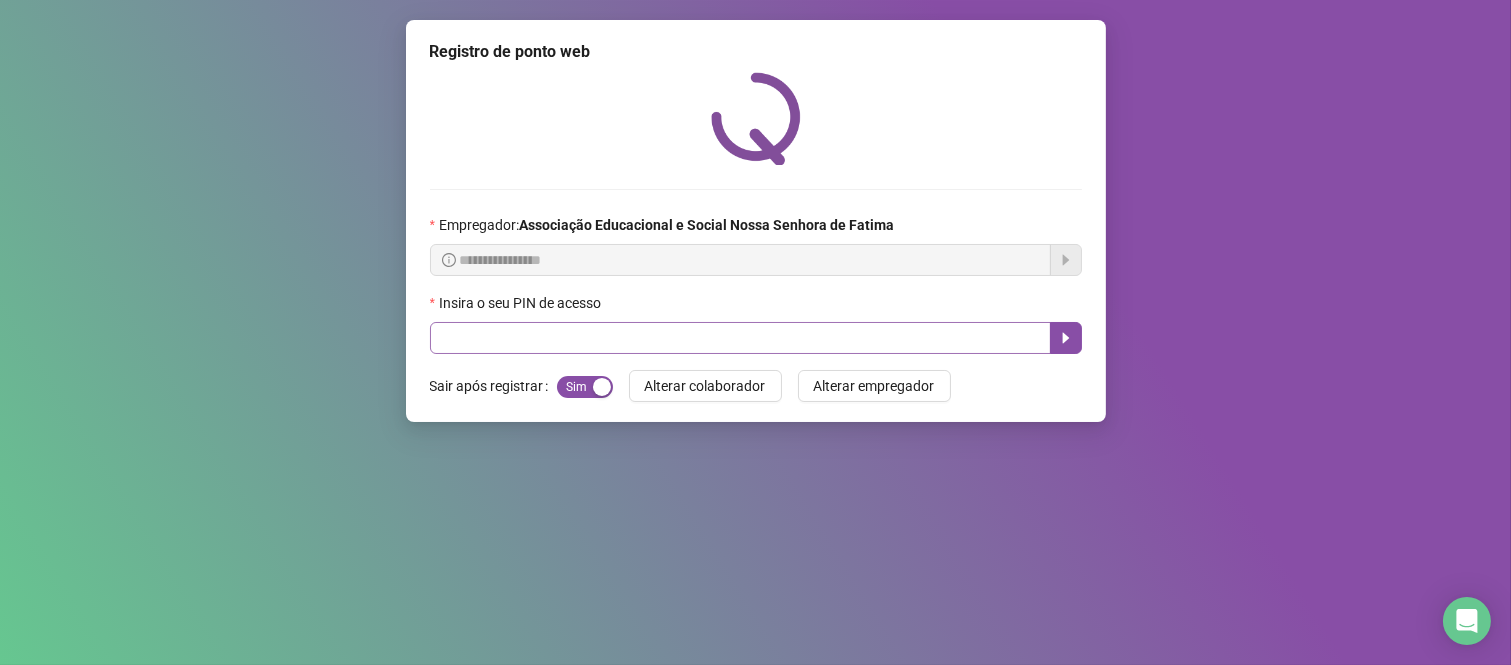 type 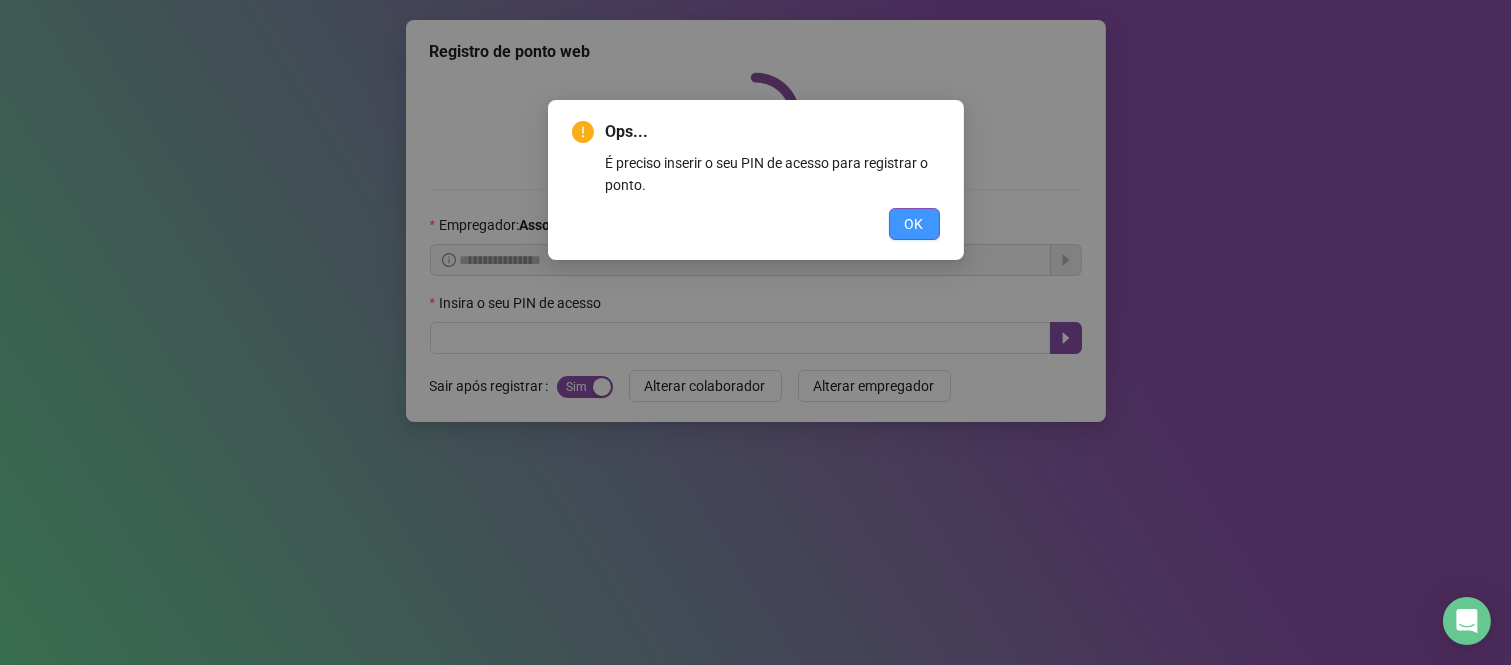 click on "OK" at bounding box center (914, 224) 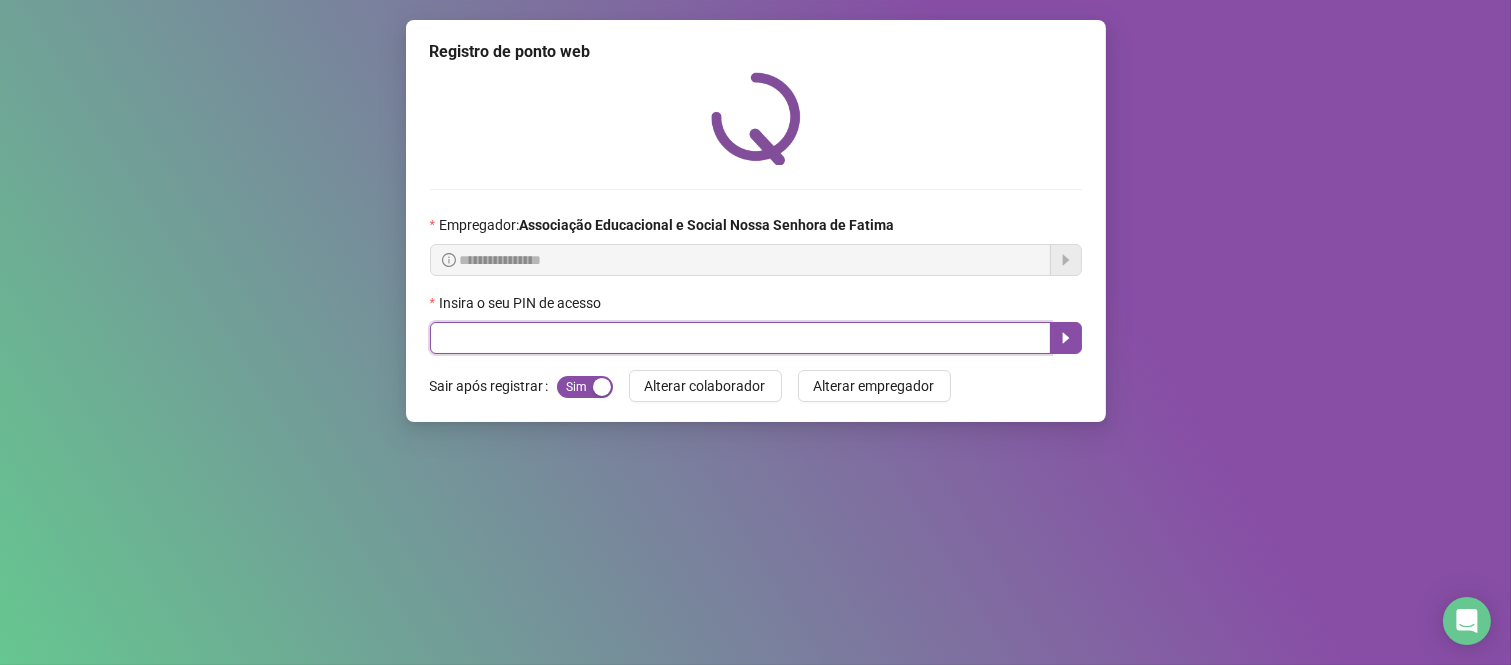 click at bounding box center [740, 338] 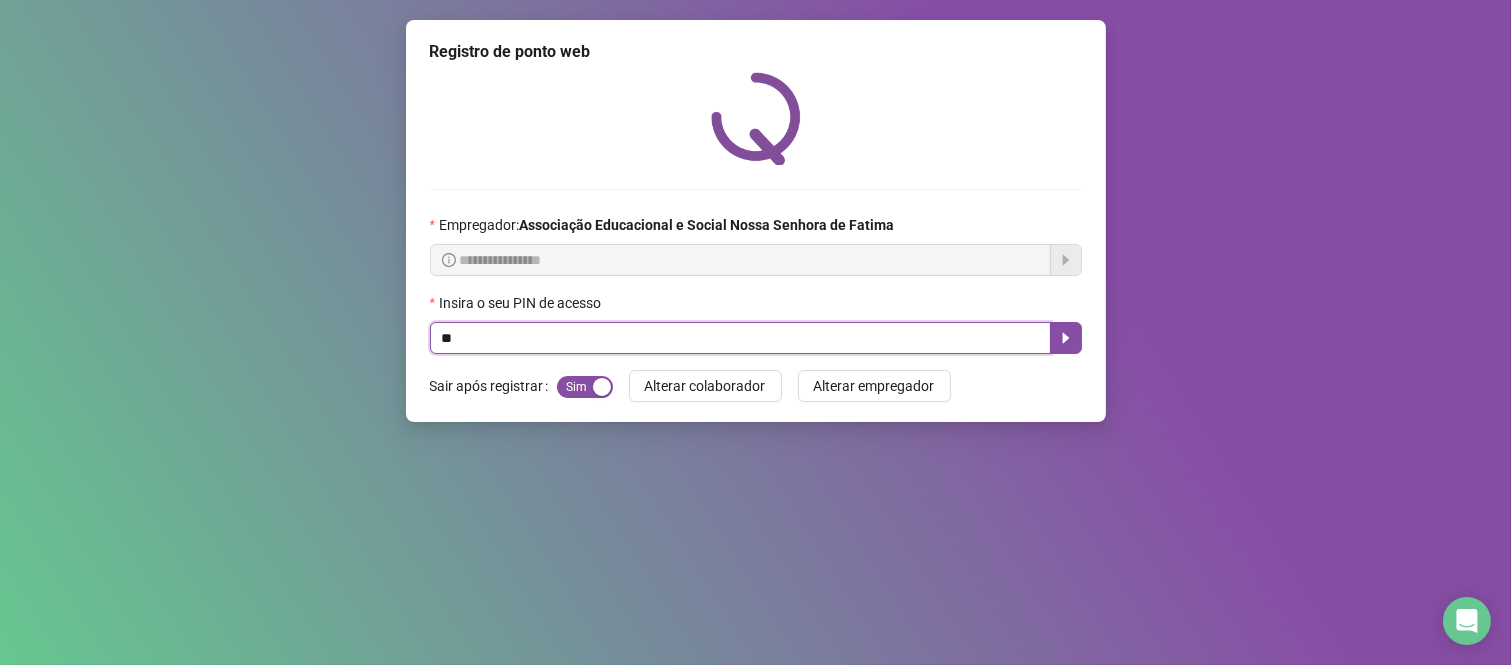 type on "***" 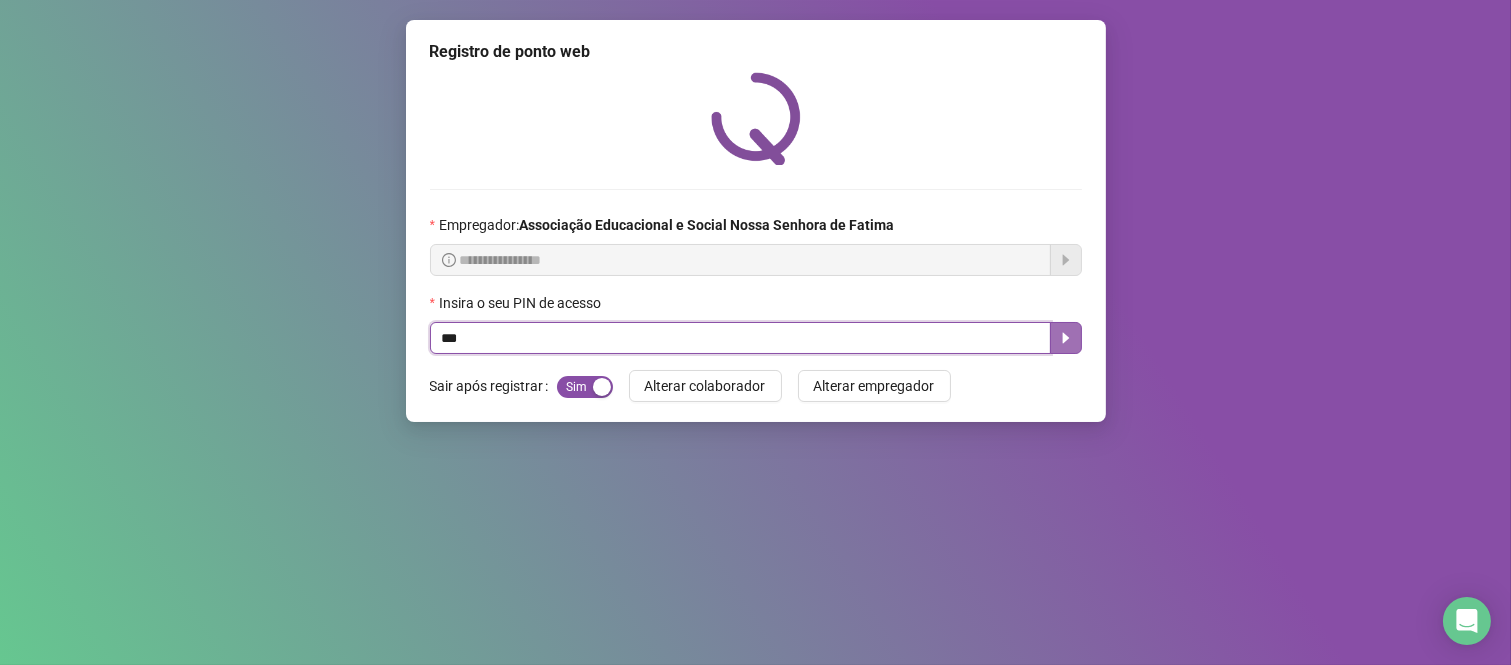 click 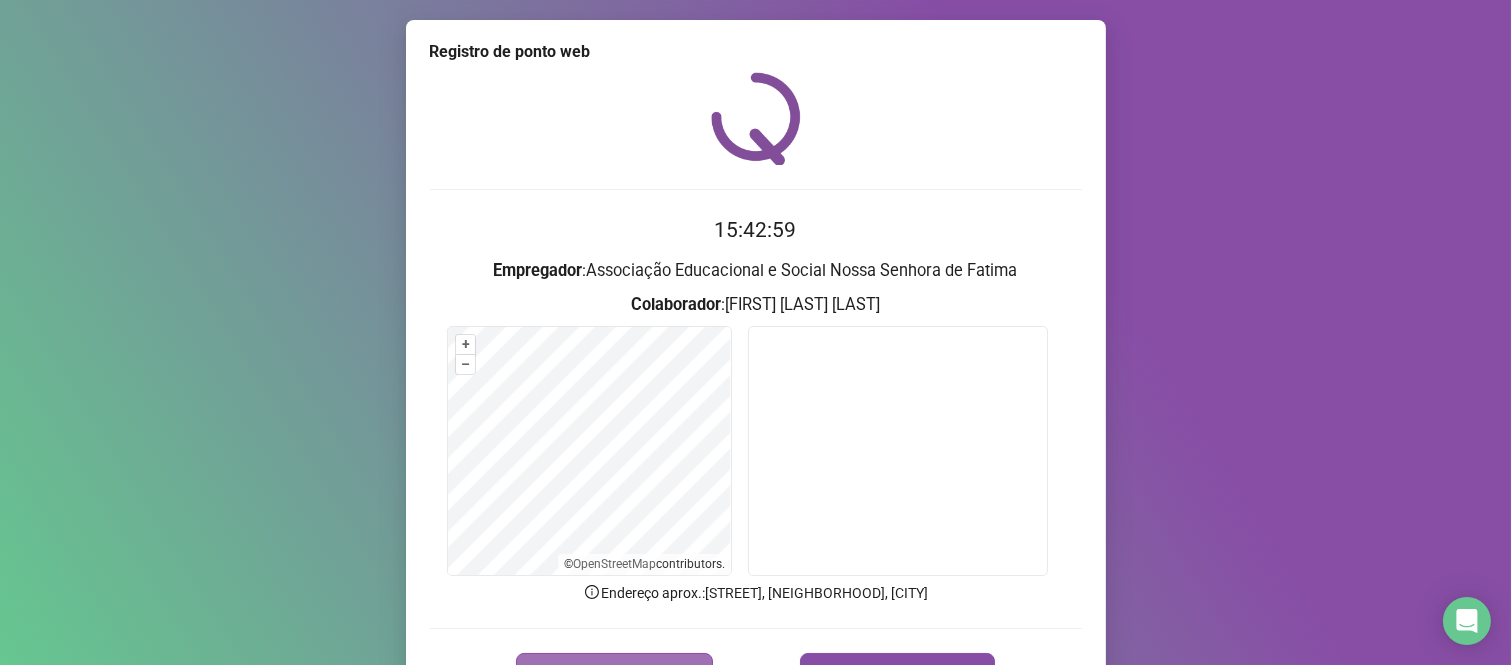 click on "REGISTRAR PONTO" at bounding box center (614, 673) 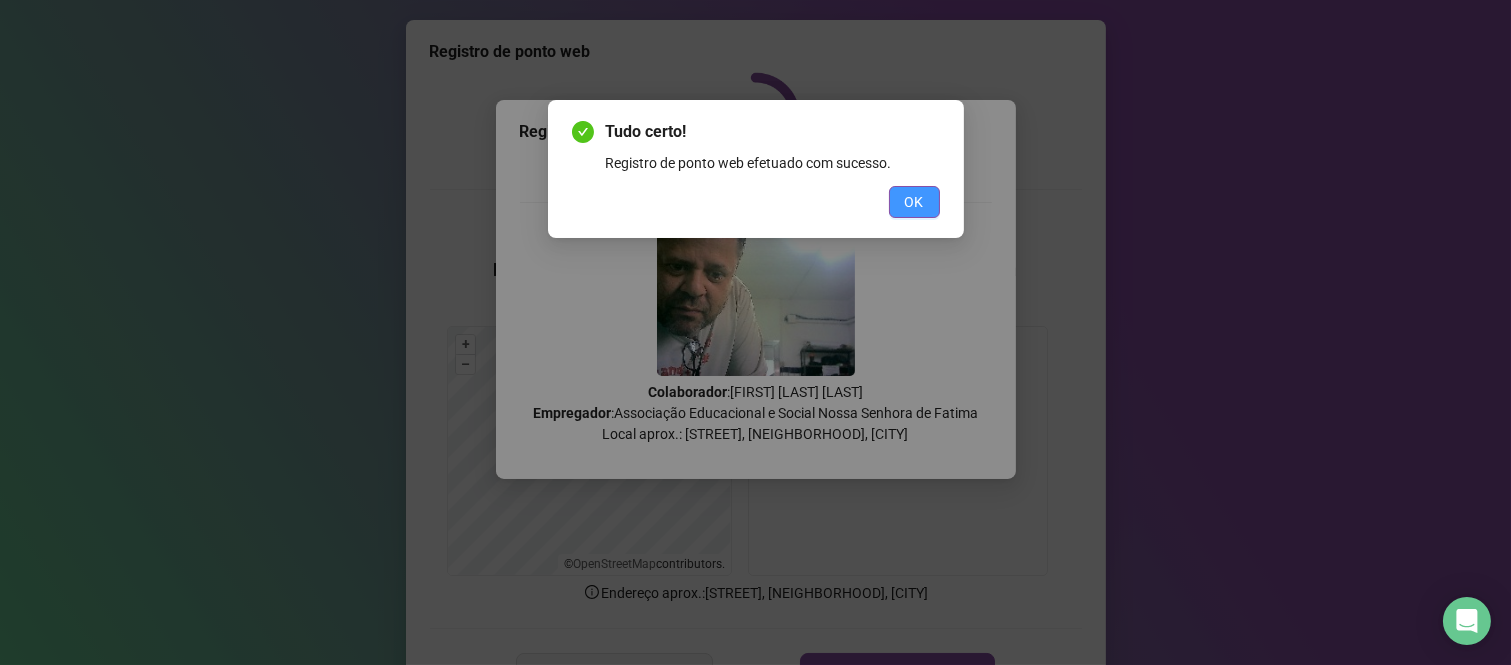 click on "OK" at bounding box center (914, 202) 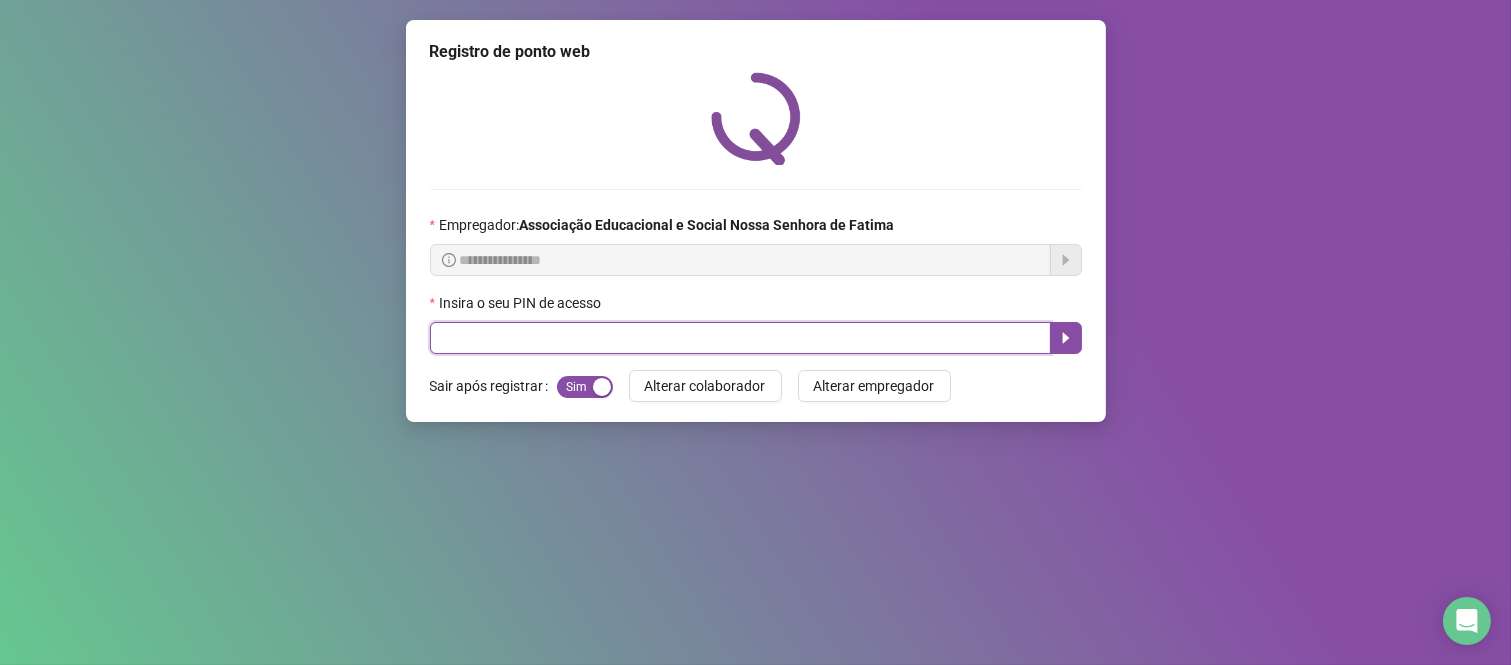 click at bounding box center (740, 338) 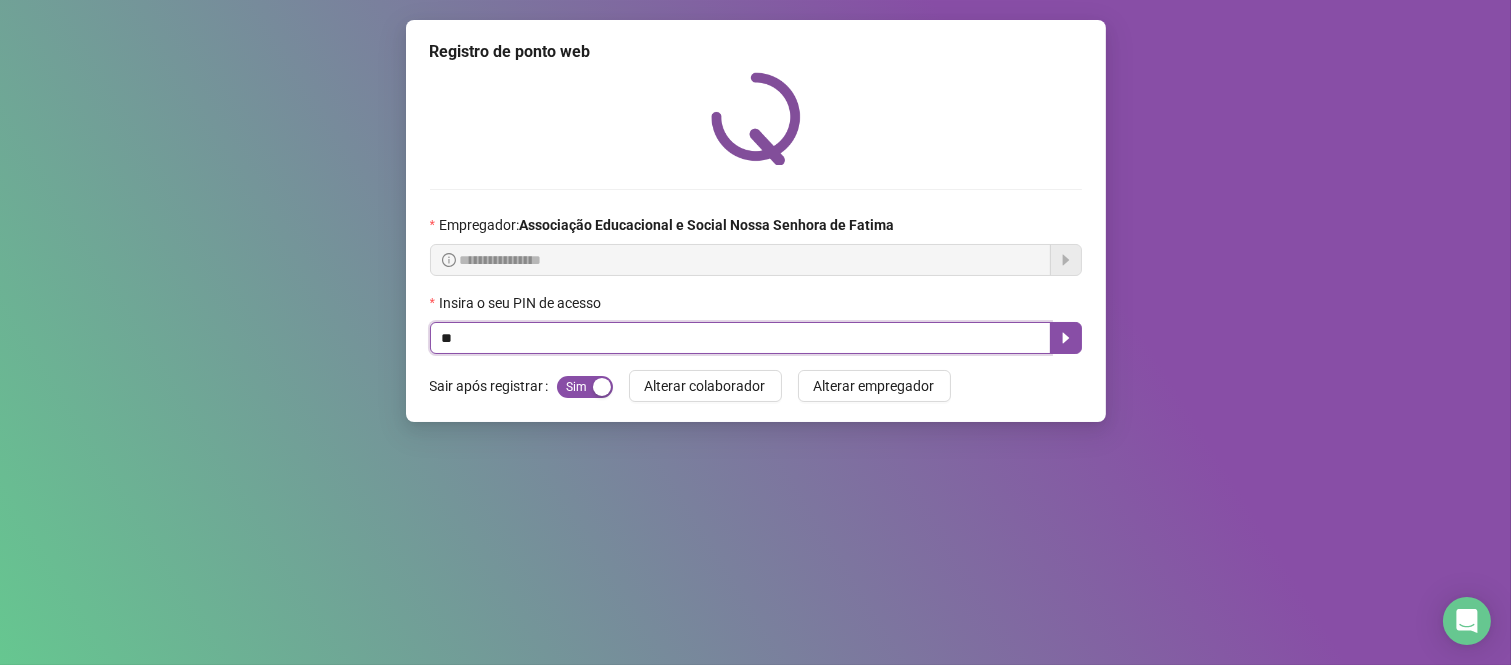 type on "***" 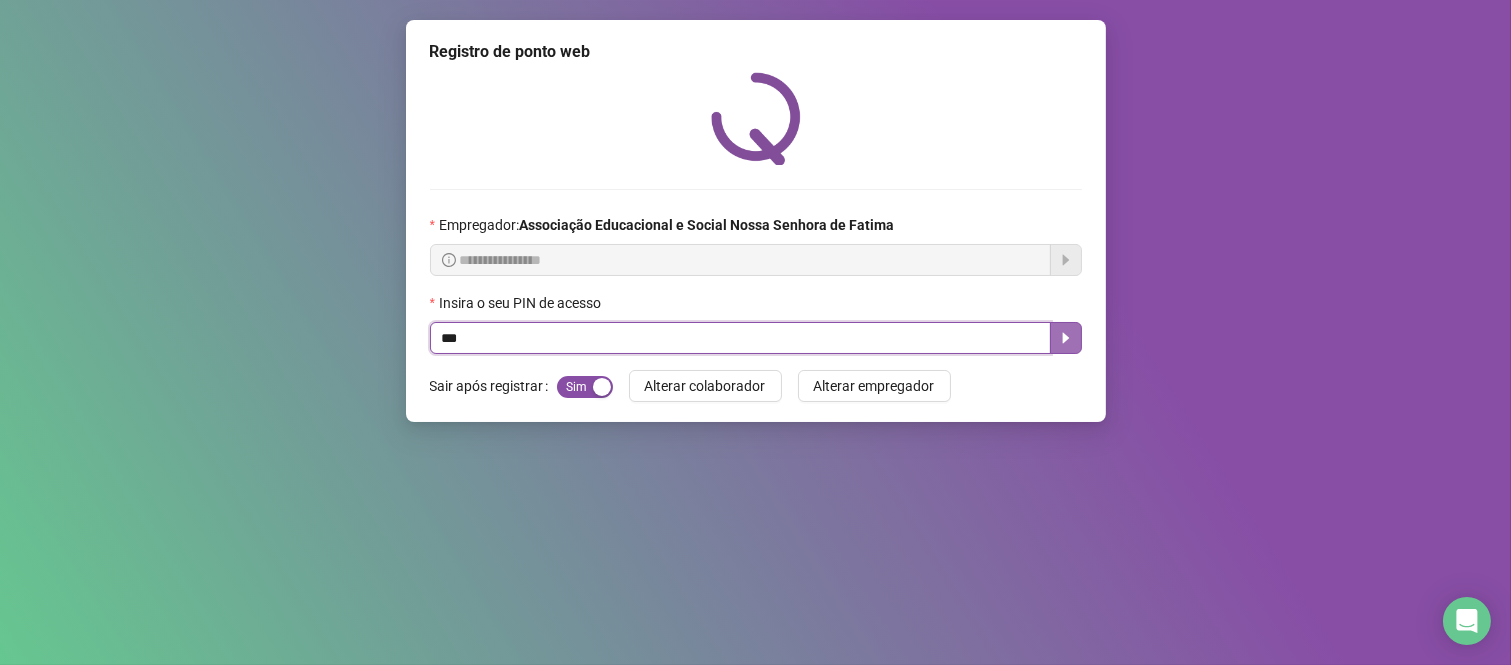 click 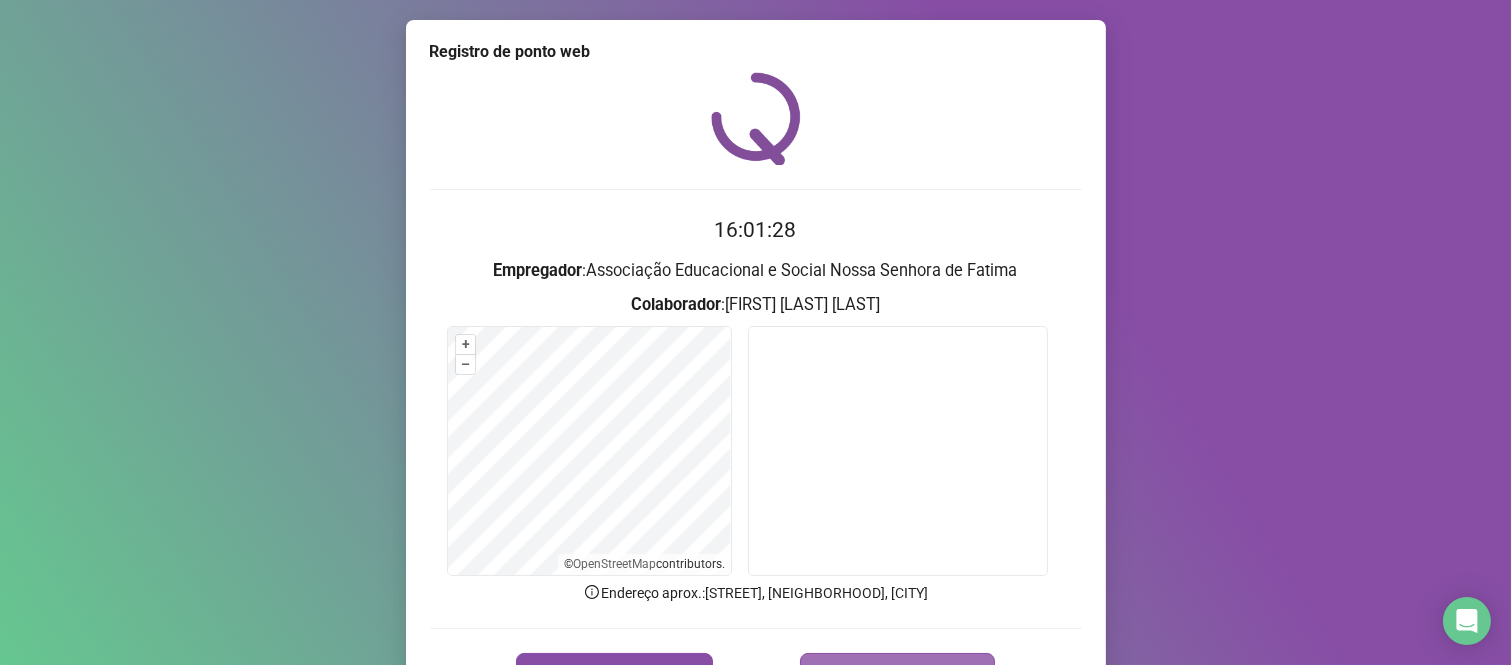 scroll, scrollTop: 111, scrollLeft: 0, axis: vertical 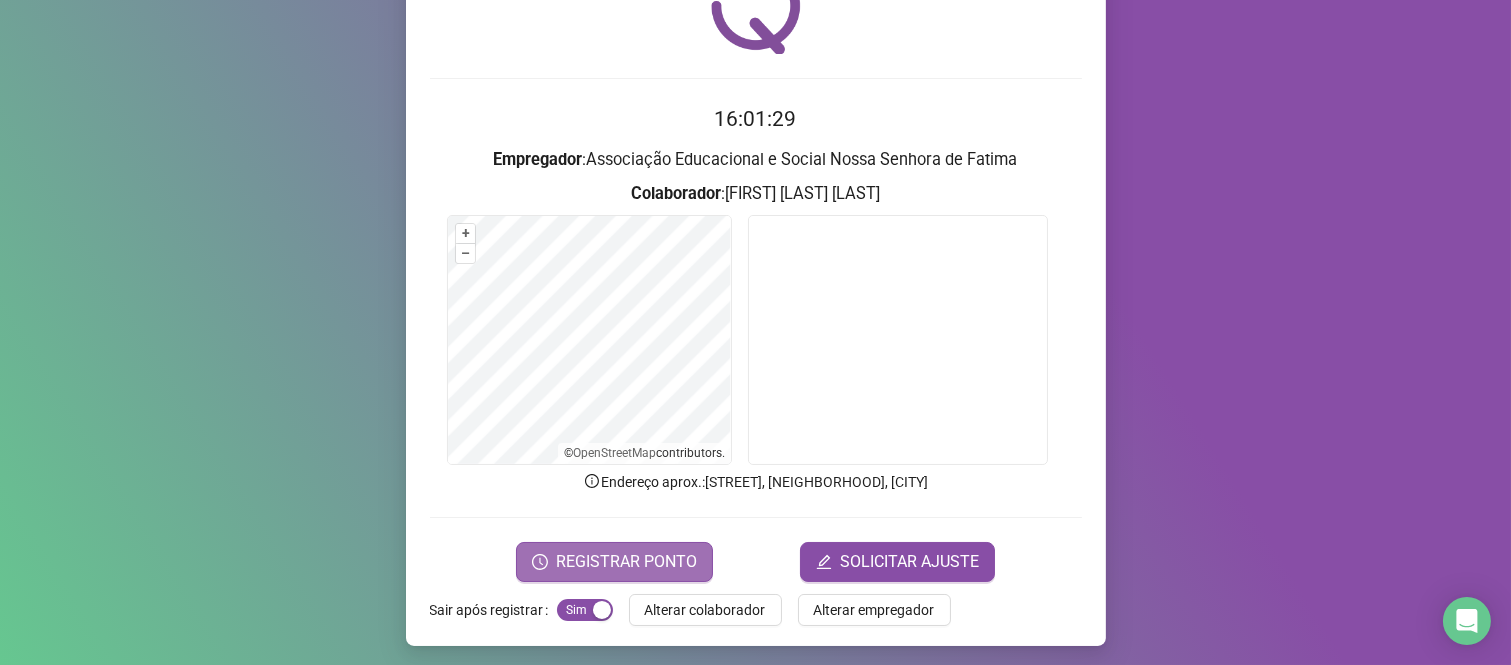 click on "REGISTRAR PONTO" at bounding box center (626, 562) 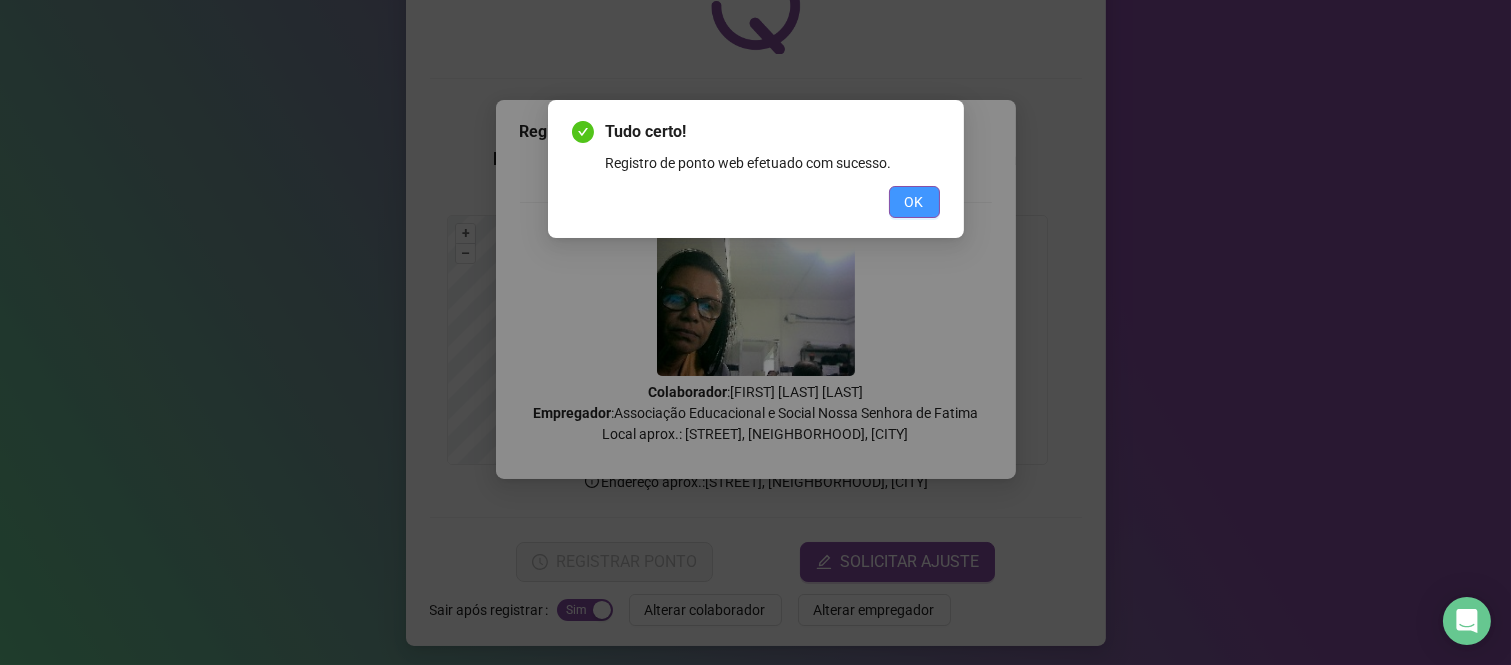 click on "OK" at bounding box center [914, 202] 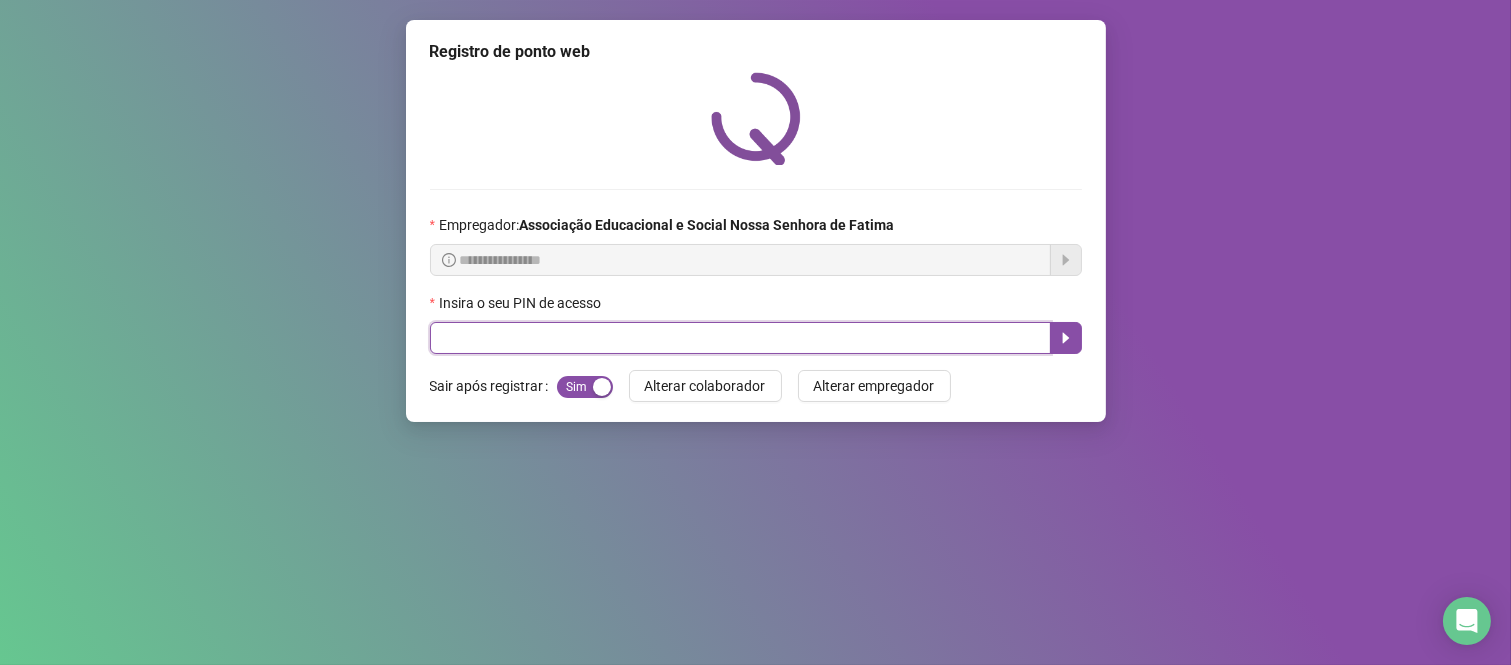 click at bounding box center (740, 338) 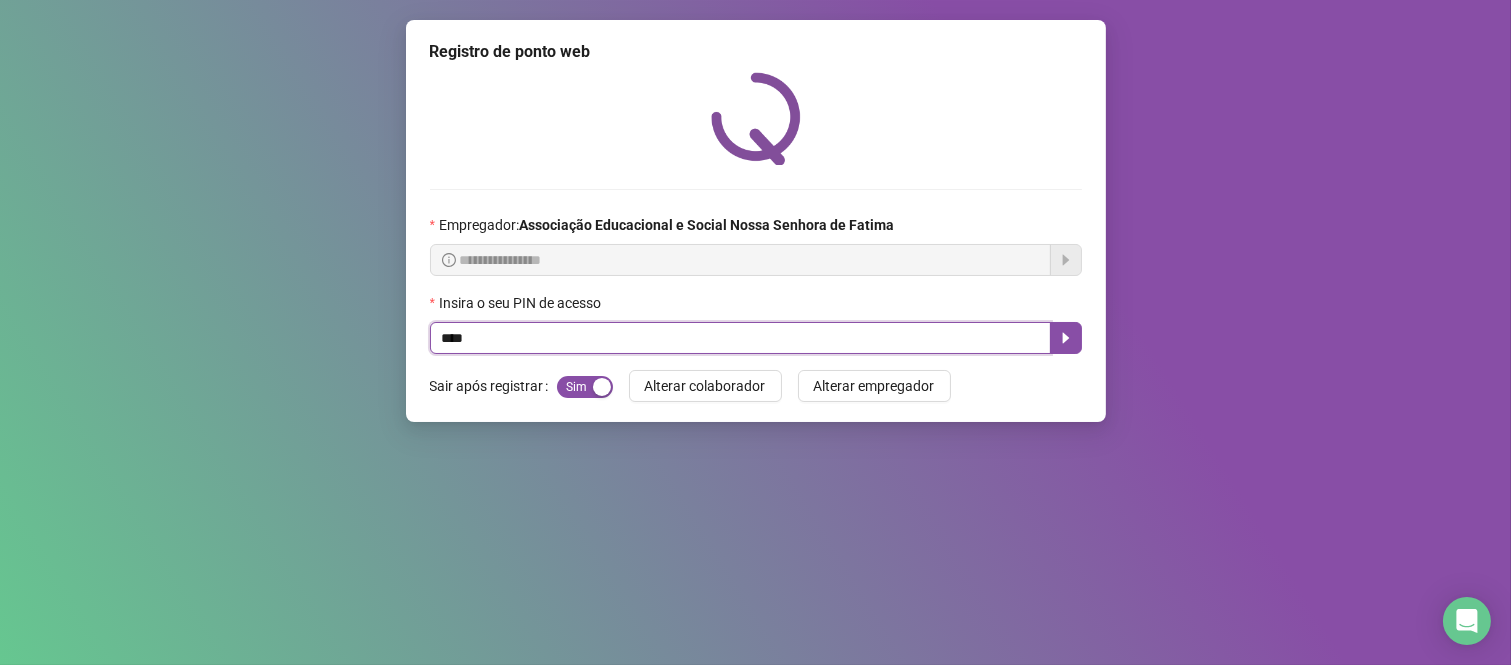 type on "****" 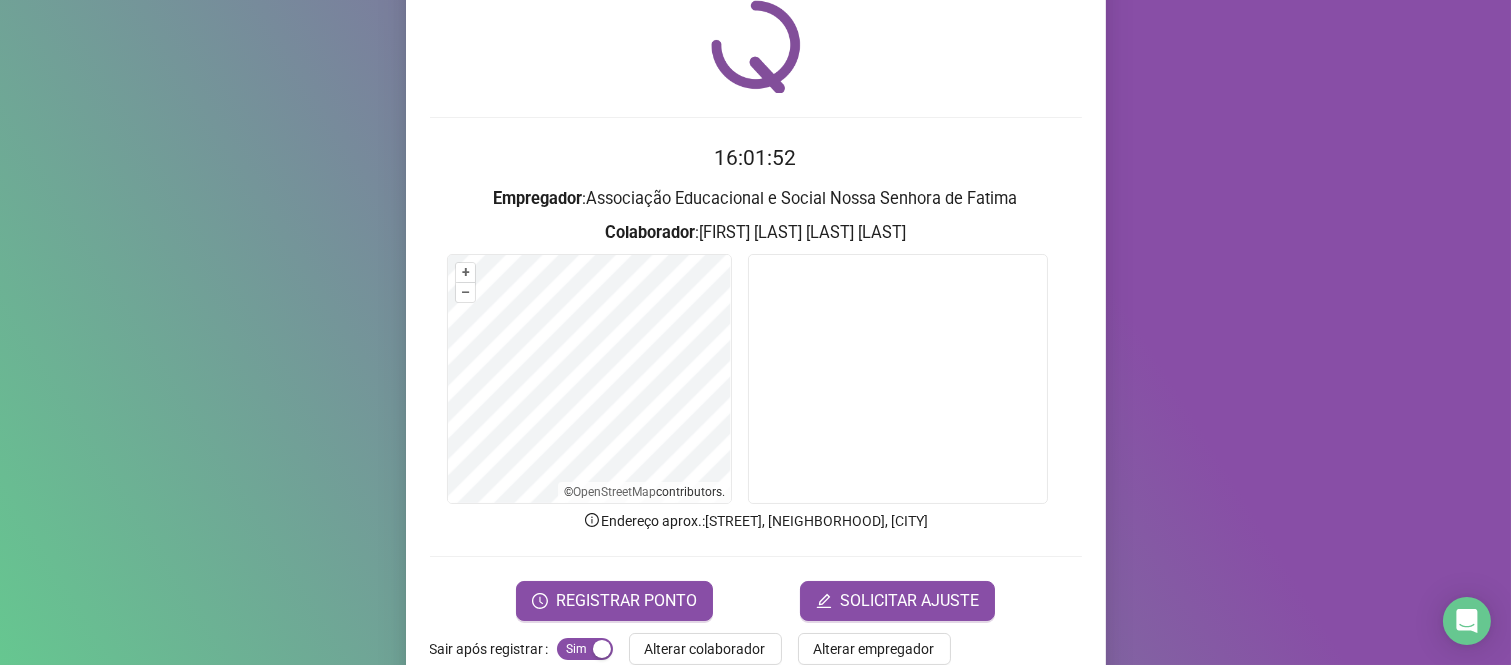 scroll, scrollTop: 111, scrollLeft: 0, axis: vertical 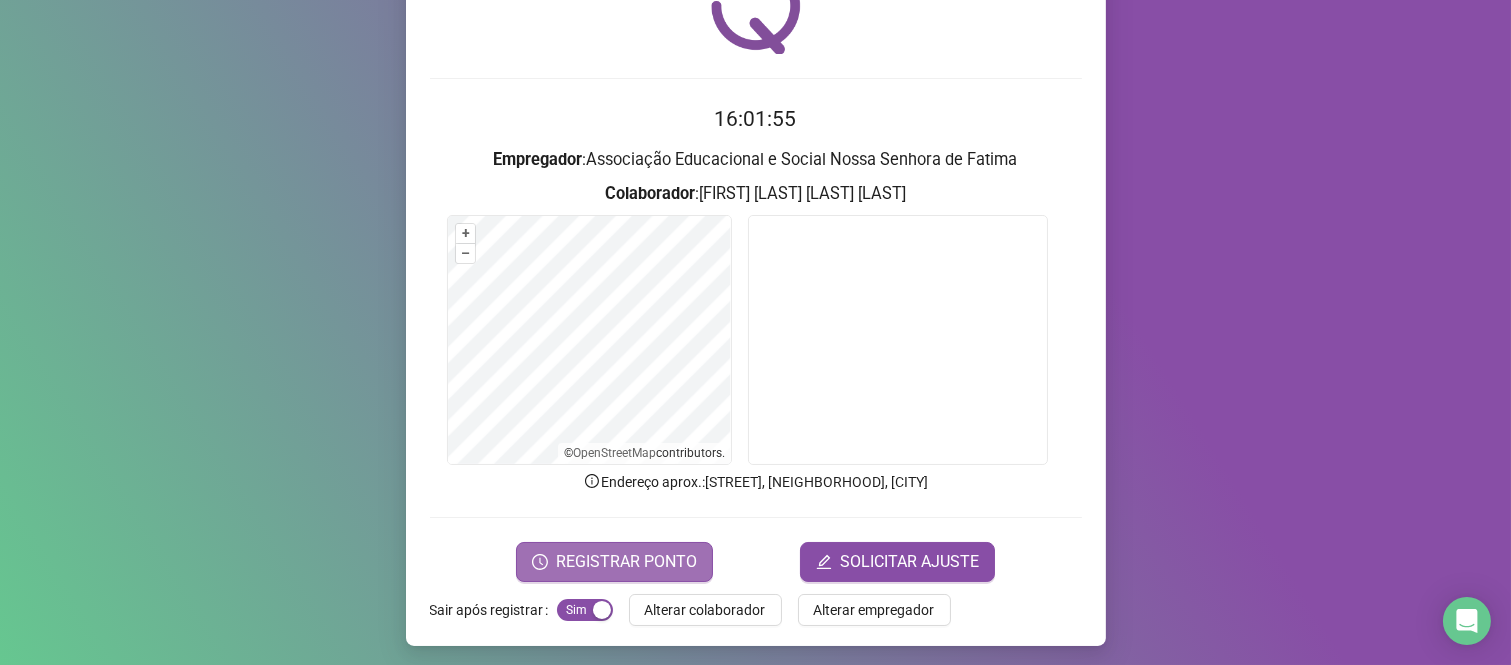 click on "REGISTRAR PONTO" at bounding box center (626, 562) 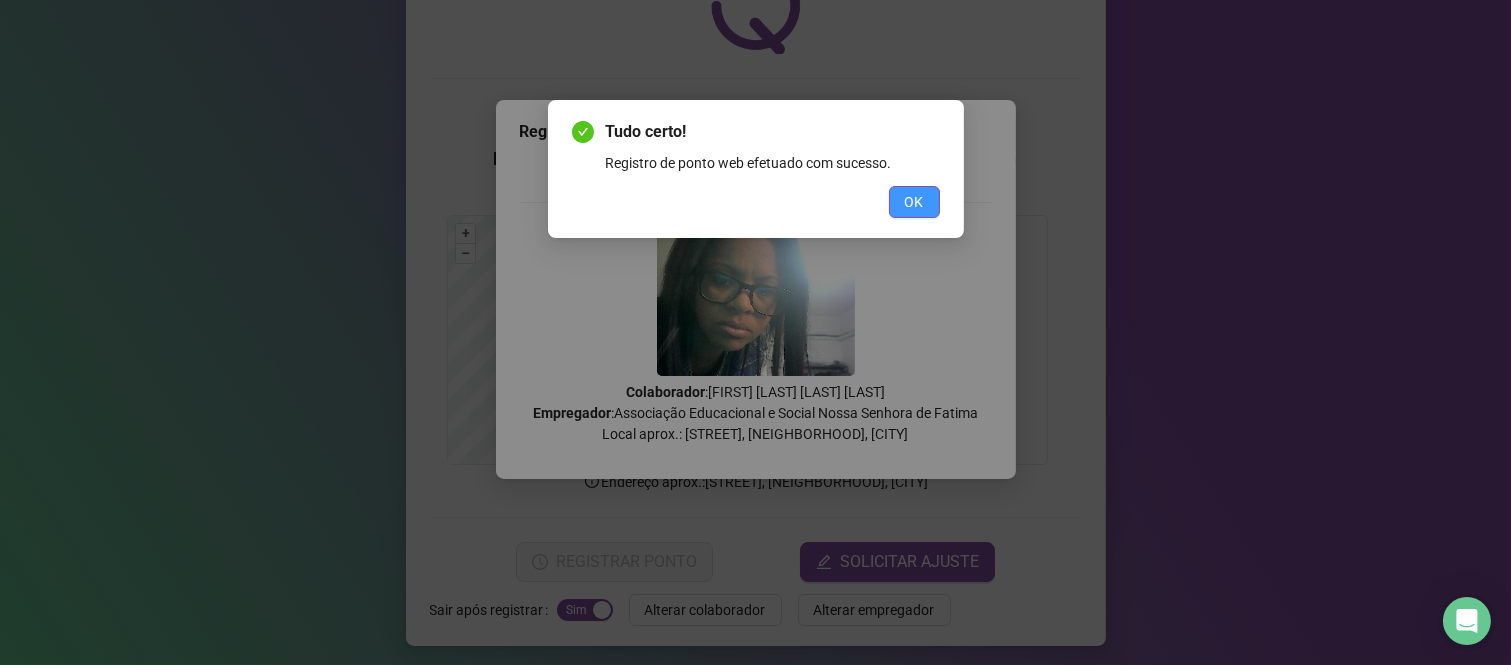 click on "OK" at bounding box center [914, 202] 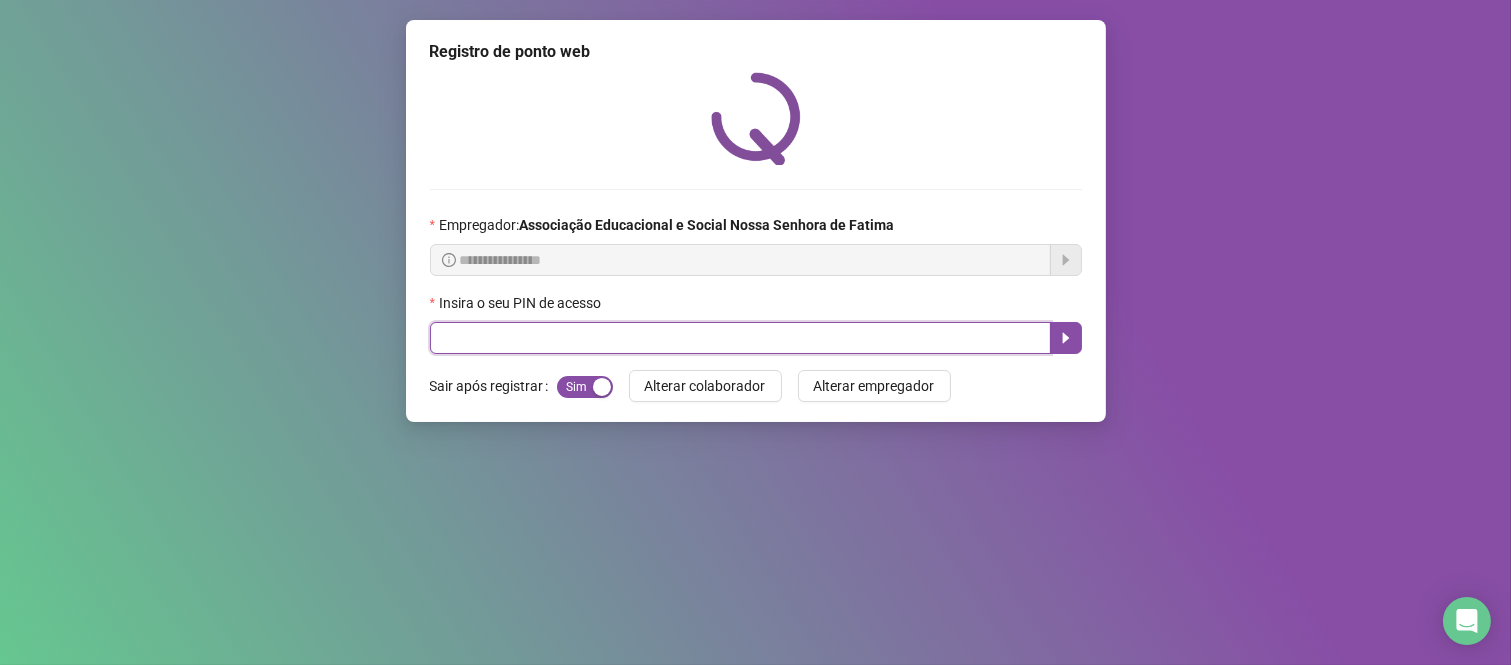 click at bounding box center (740, 338) 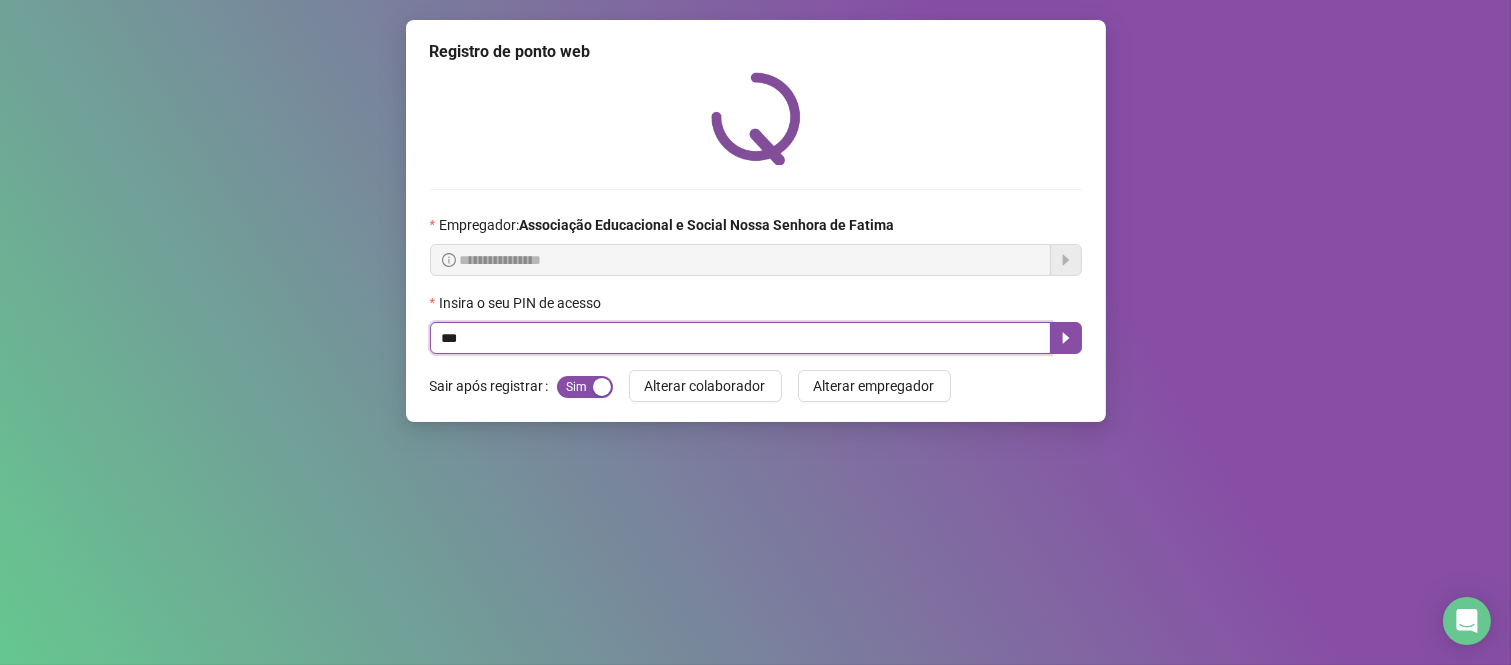 type on "***" 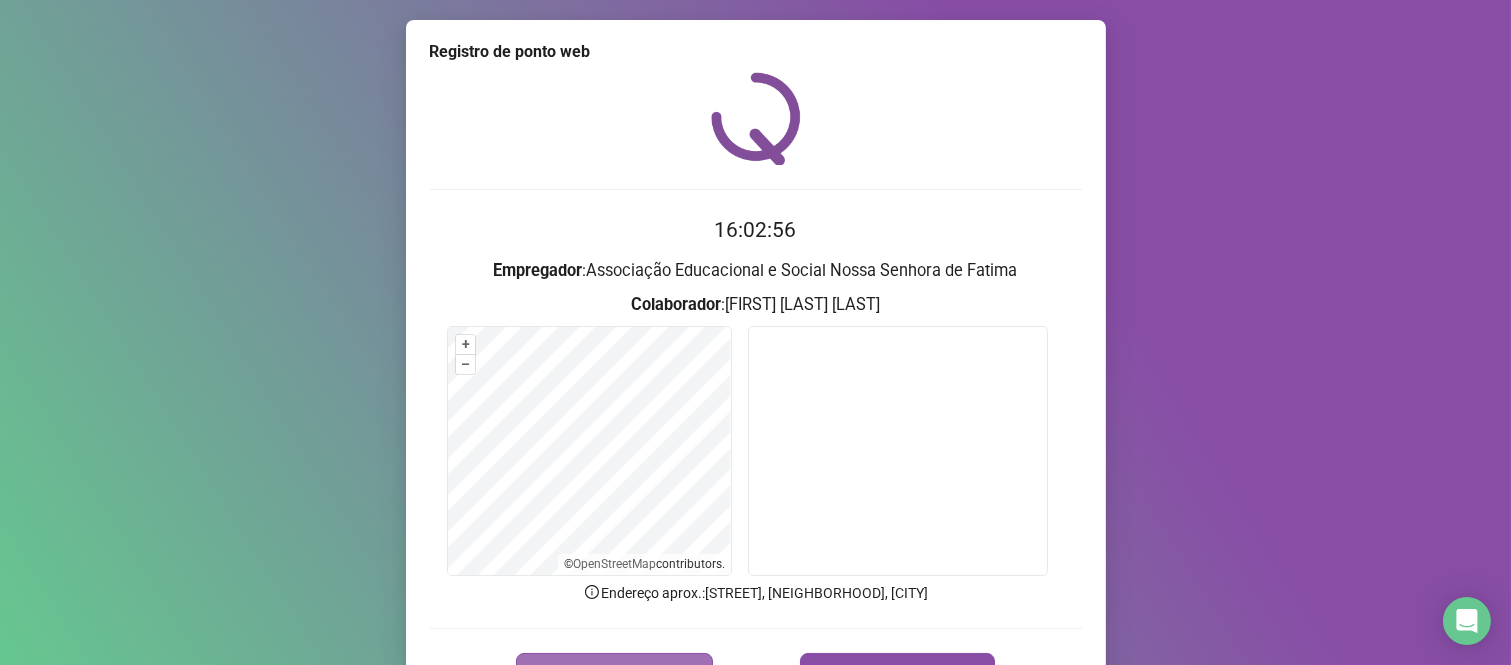 click on "REGISTRAR PONTO" at bounding box center [614, 673] 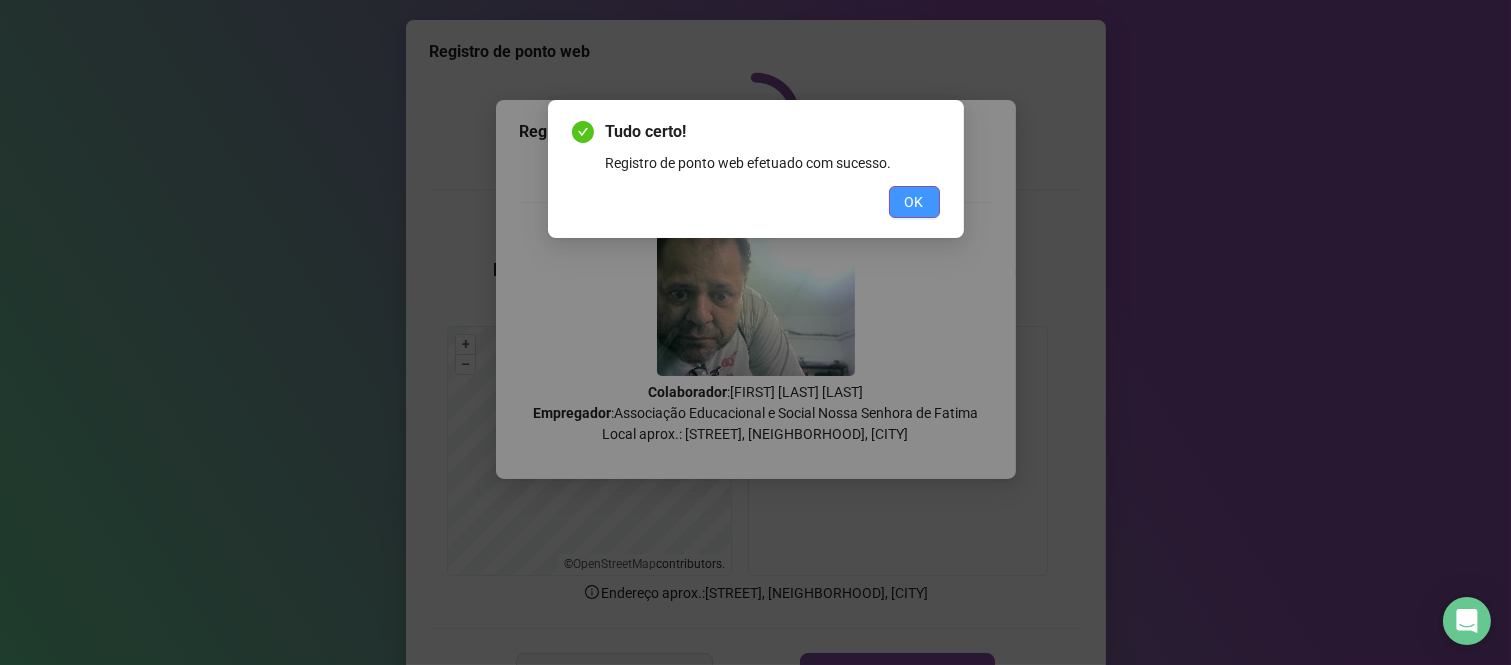 click on "OK" at bounding box center (914, 202) 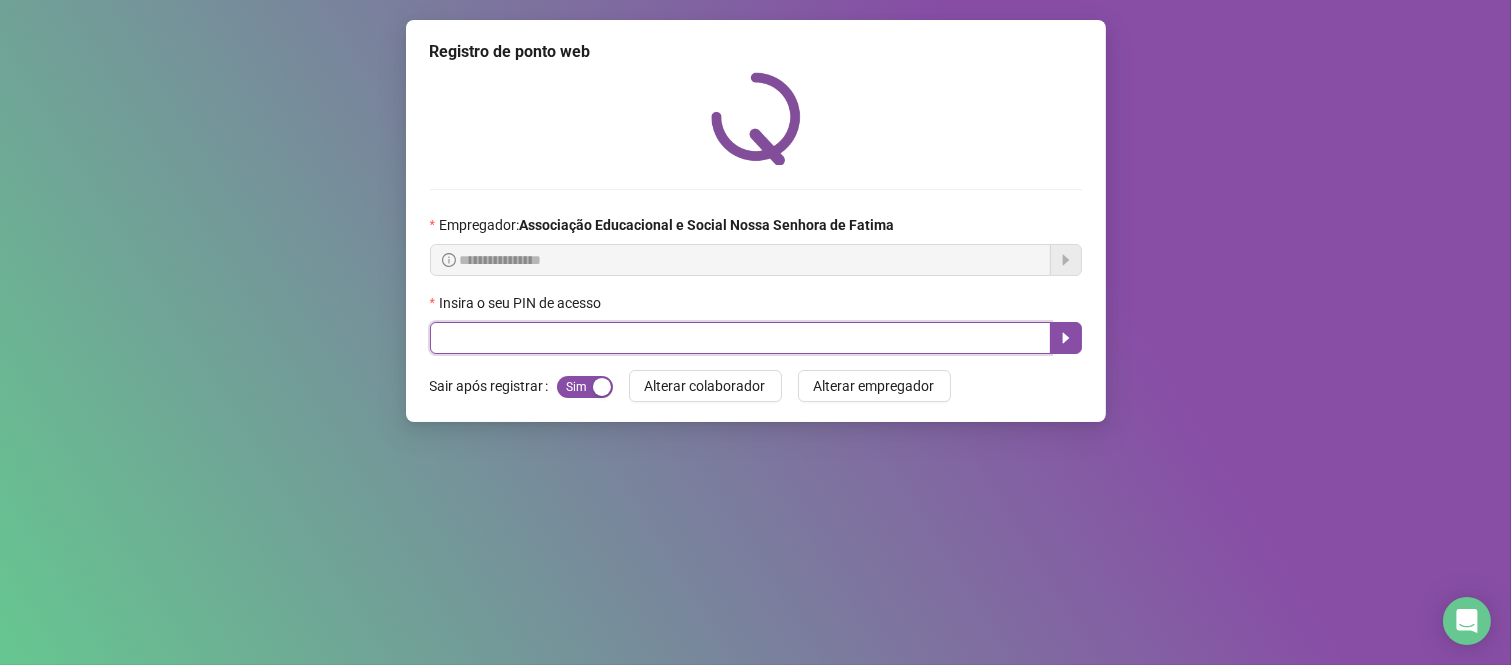 click at bounding box center (740, 338) 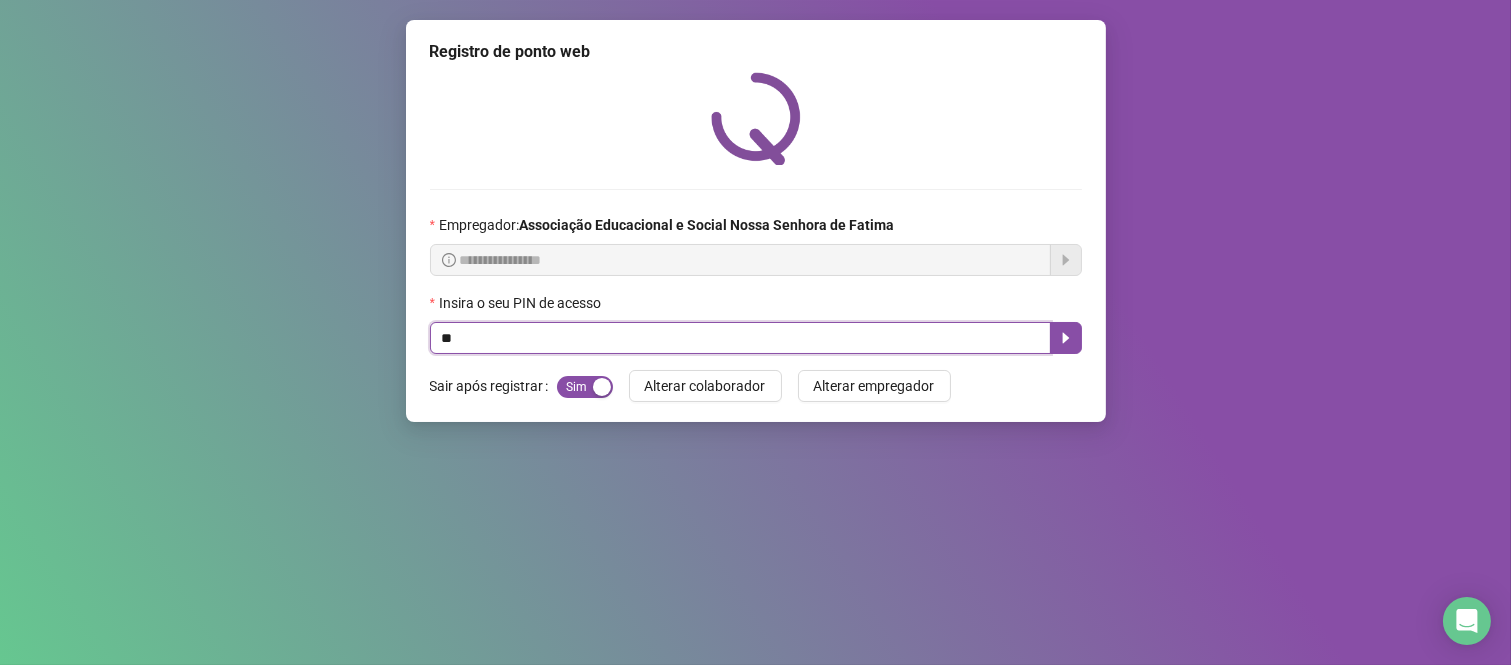 type on "***" 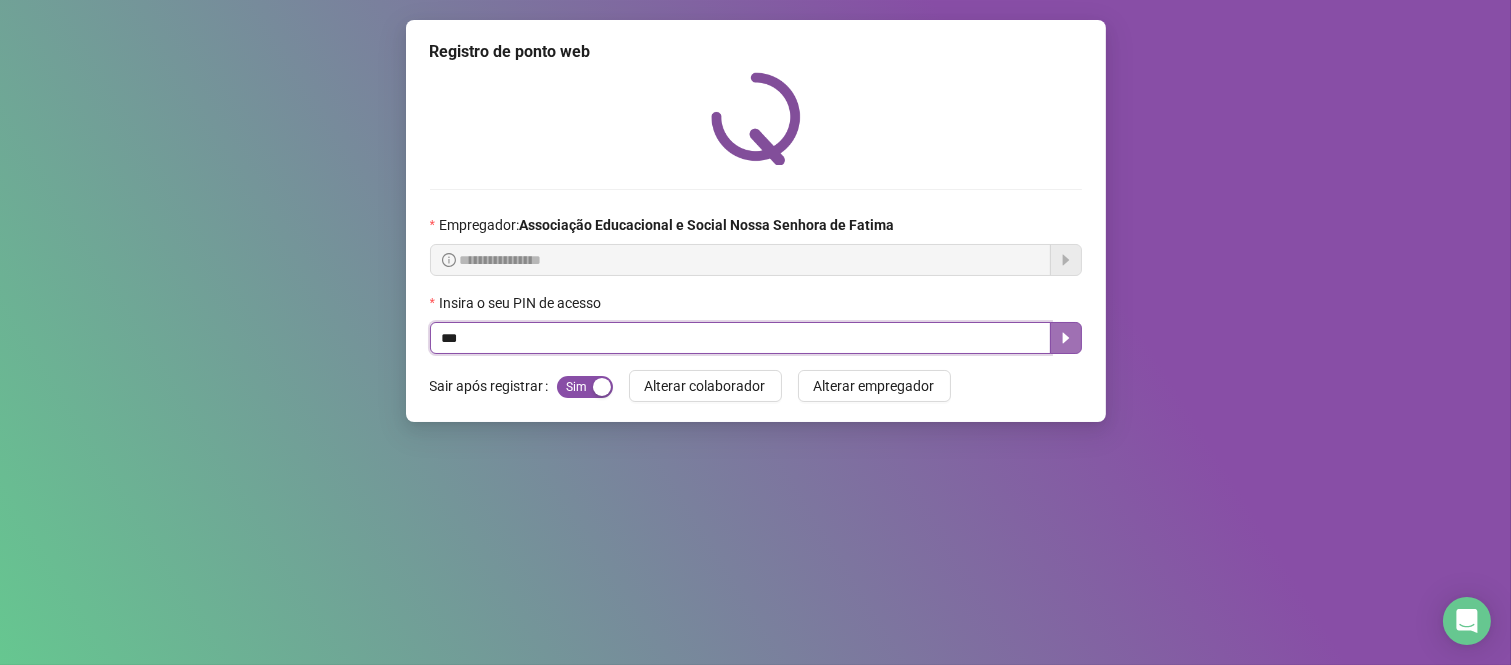 click at bounding box center [1066, 338] 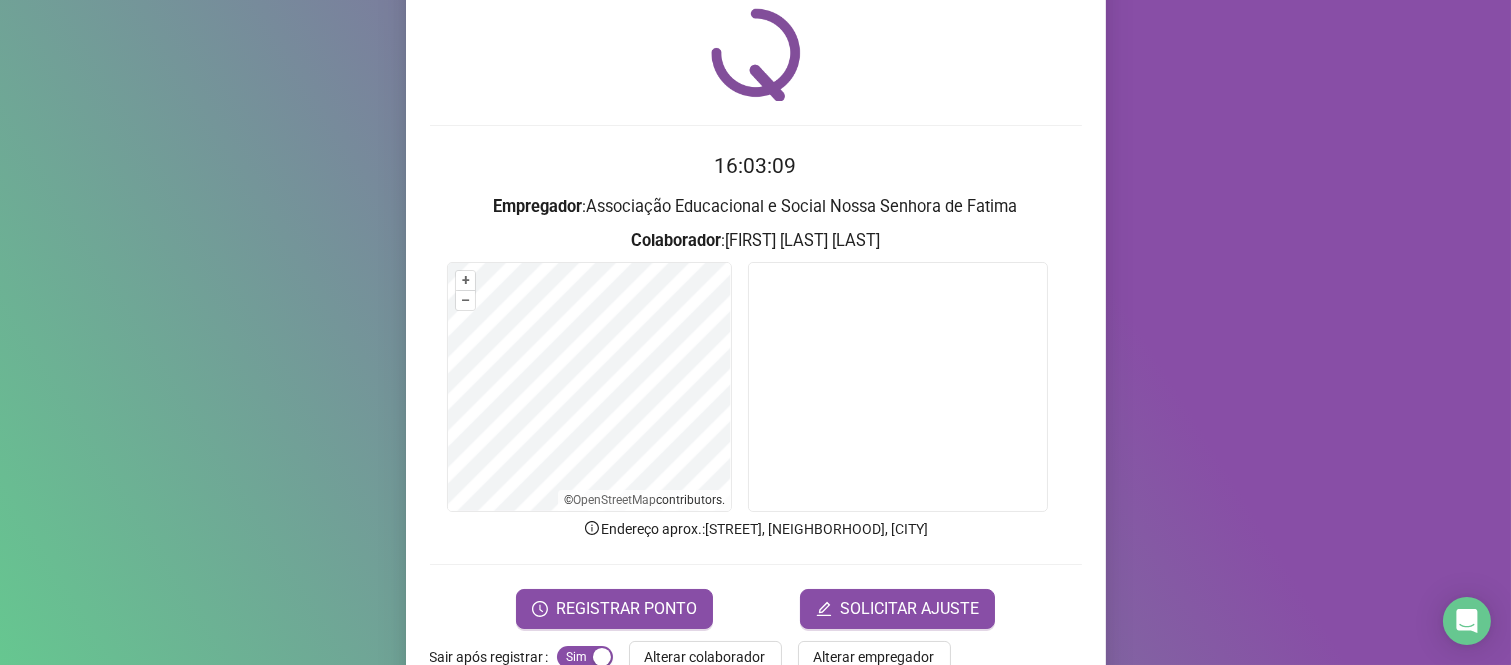scroll, scrollTop: 114, scrollLeft: 0, axis: vertical 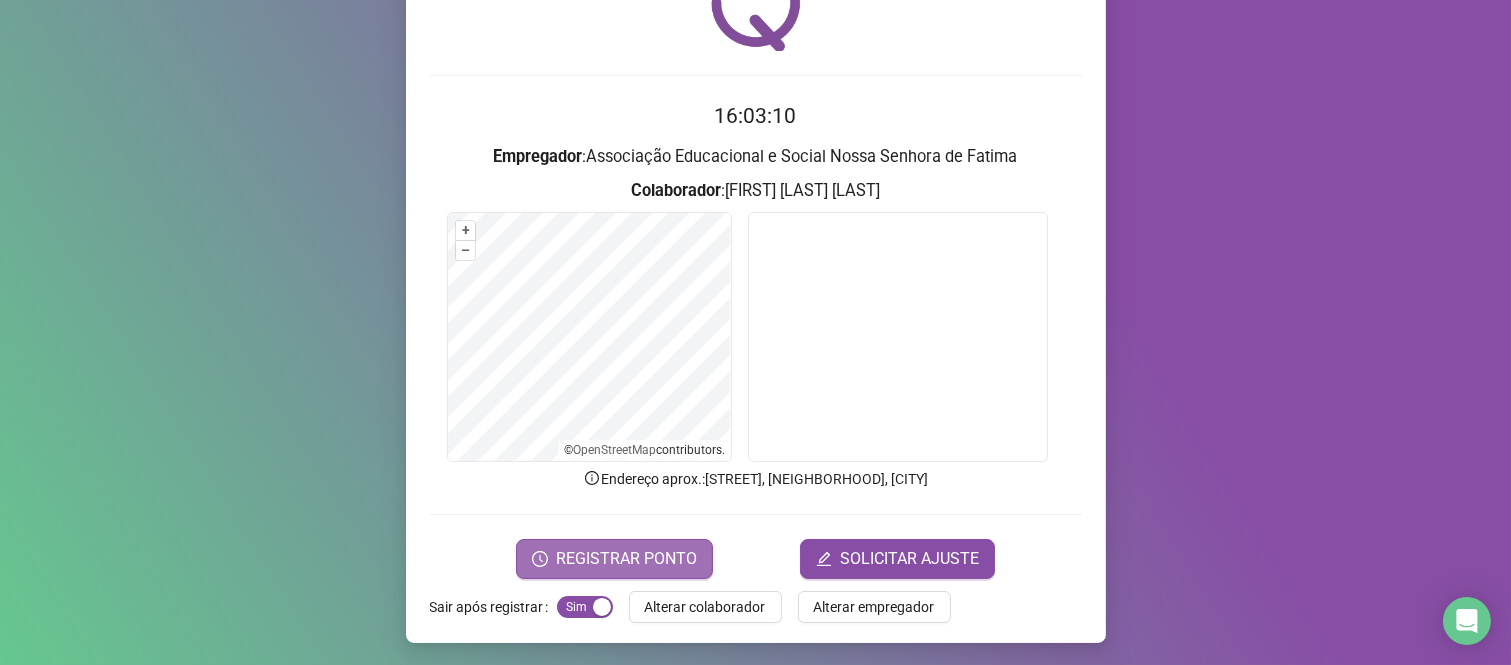 click on "REGISTRAR PONTO" at bounding box center (626, 559) 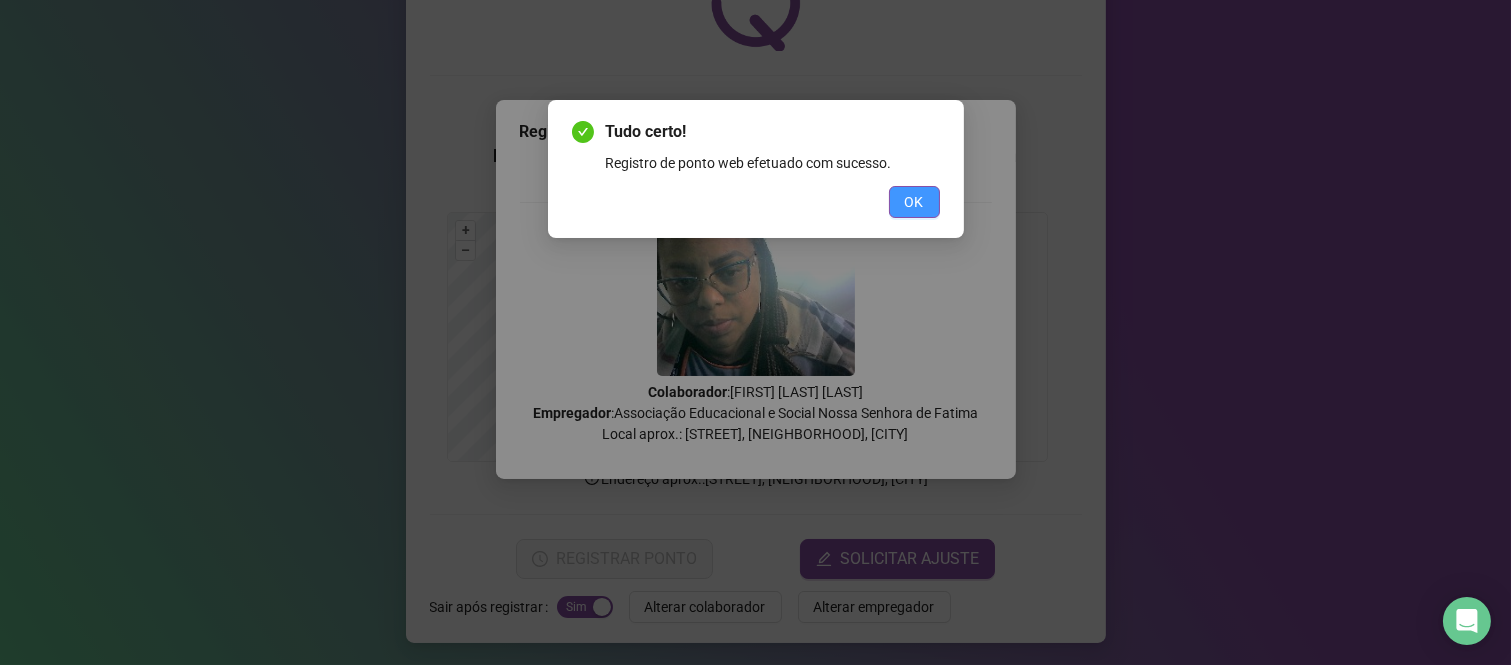 click on "OK" at bounding box center [914, 202] 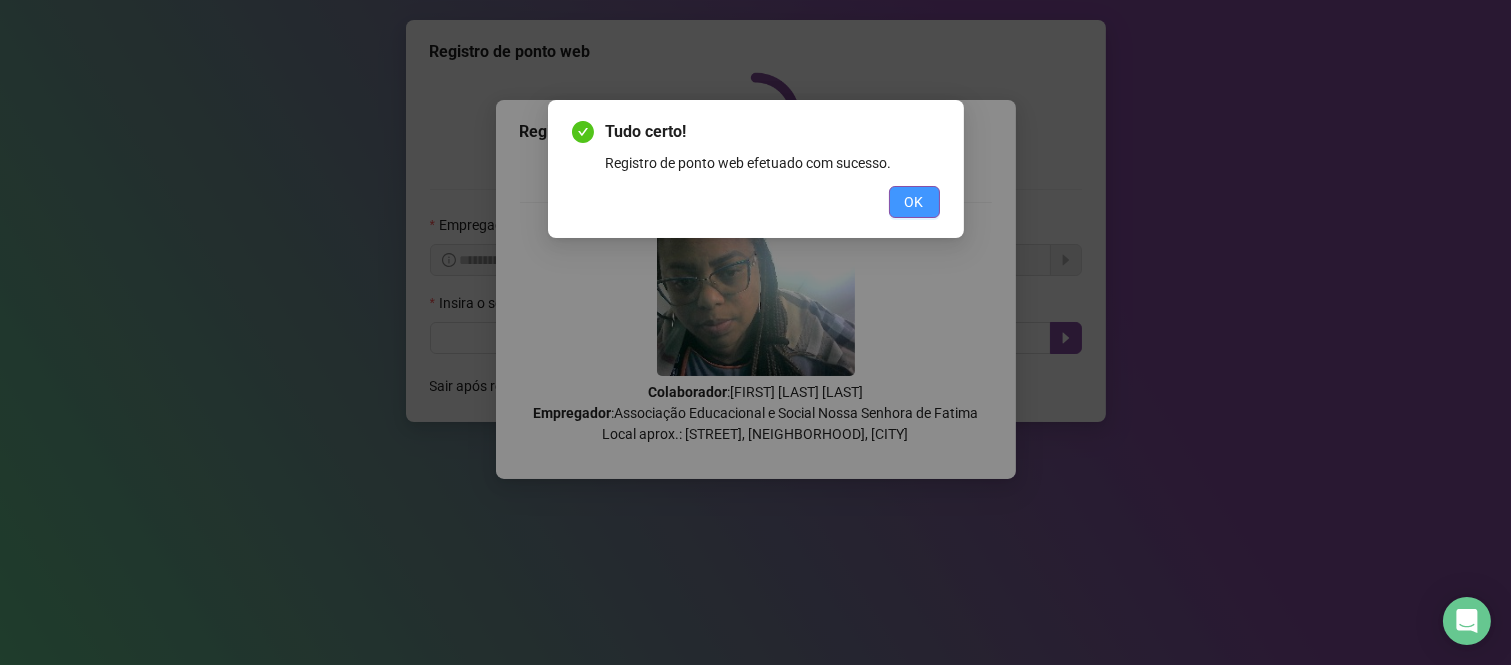scroll, scrollTop: 0, scrollLeft: 0, axis: both 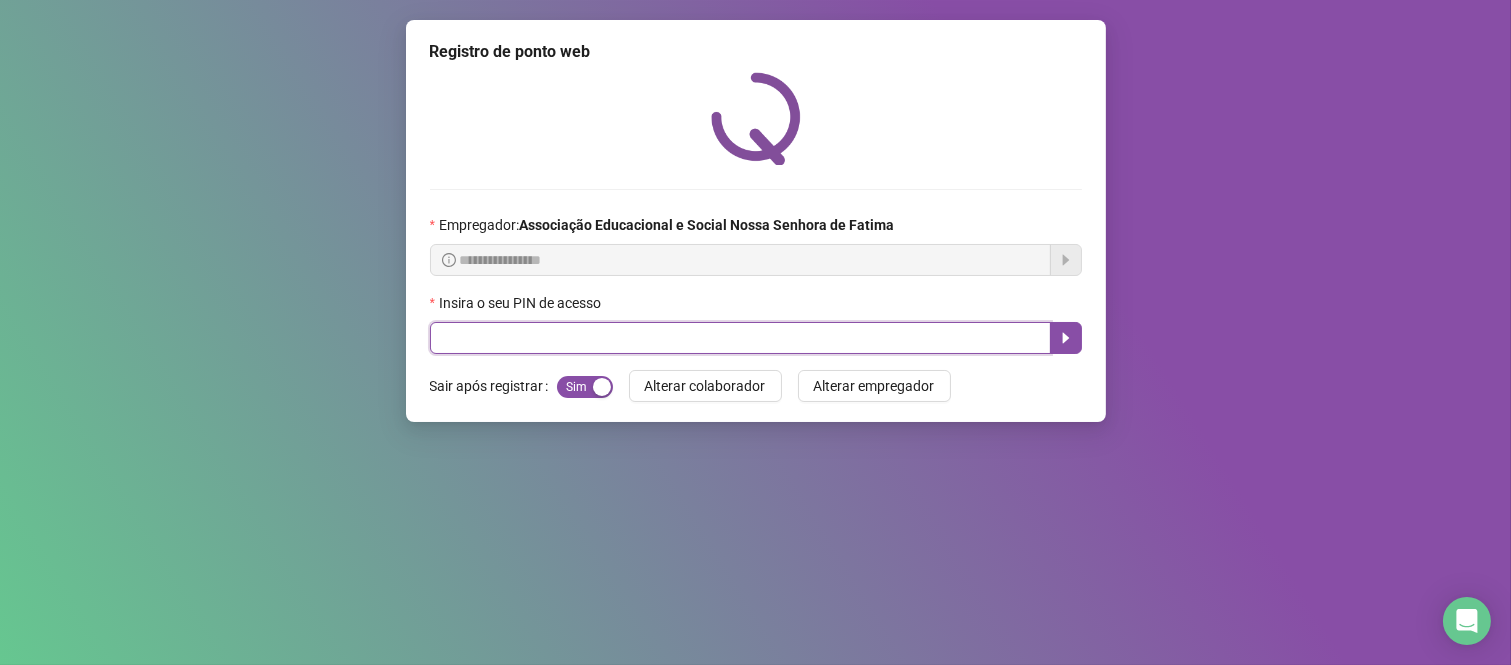click at bounding box center [740, 338] 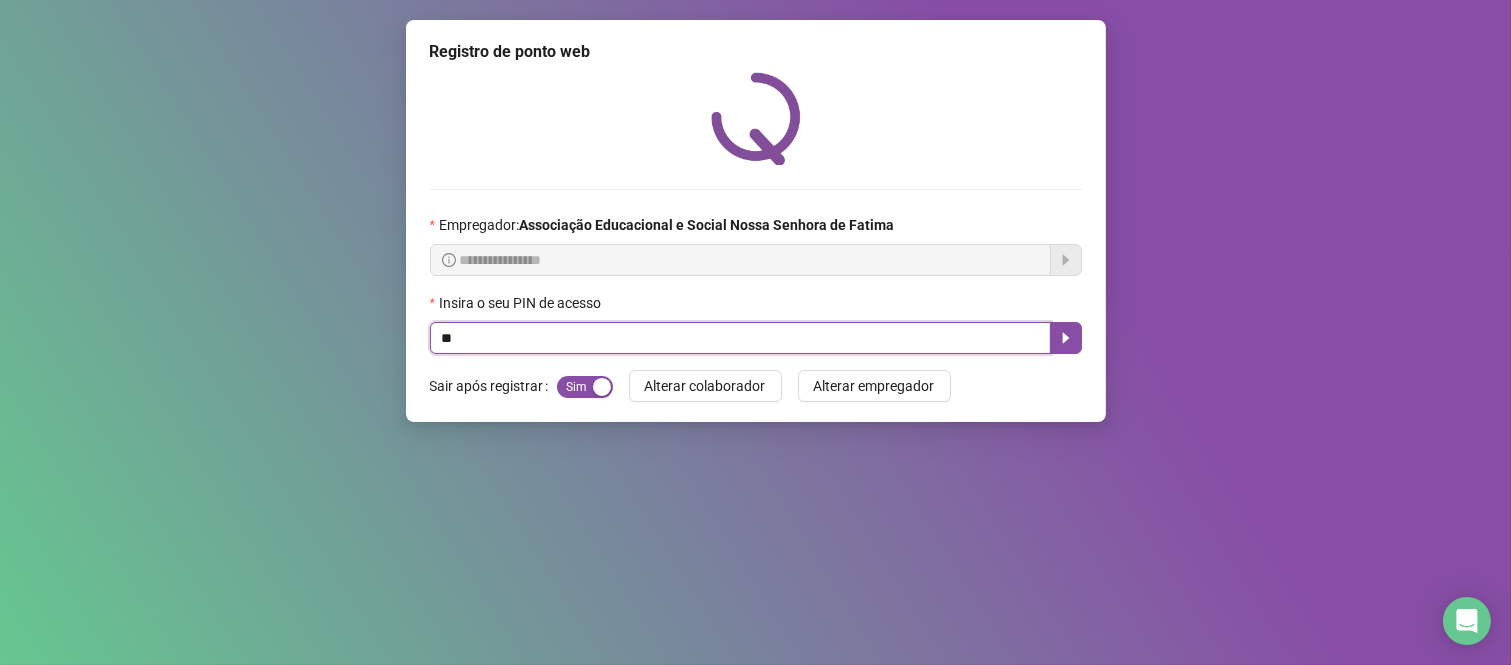 type on "***" 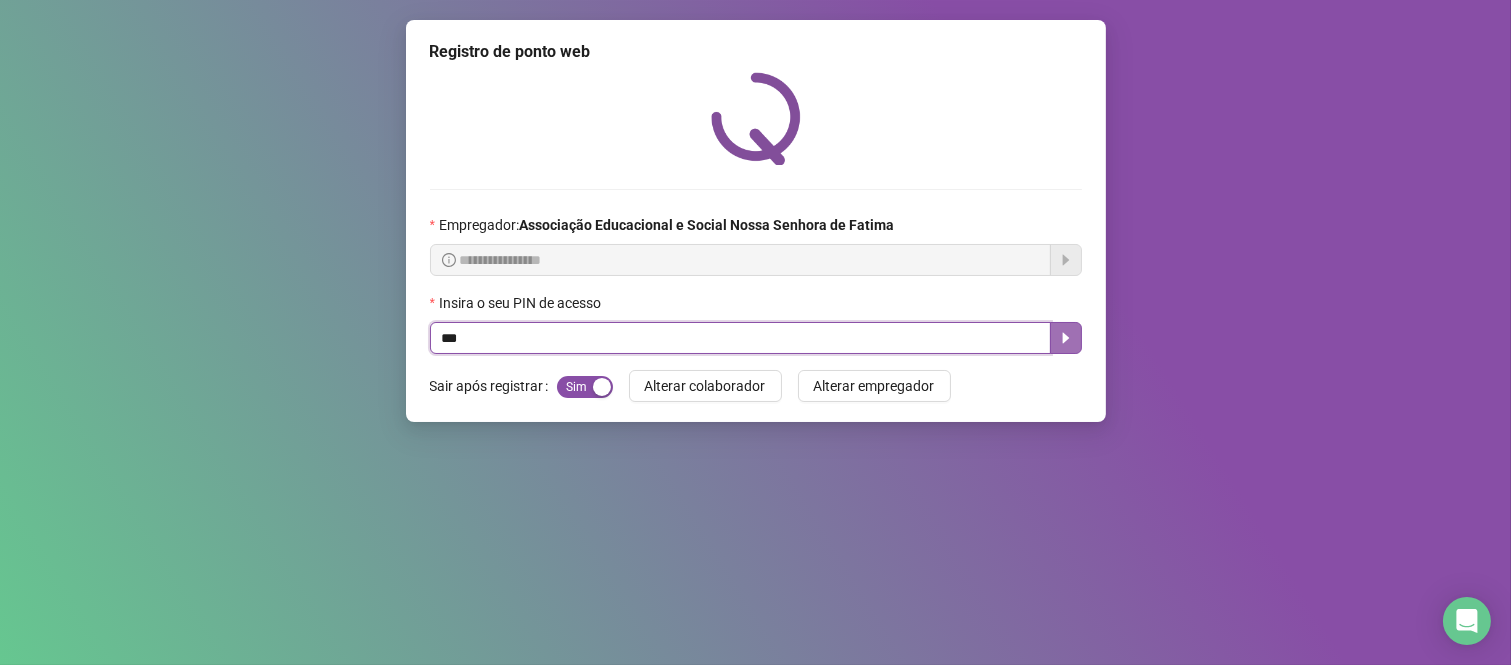 click at bounding box center (1066, 338) 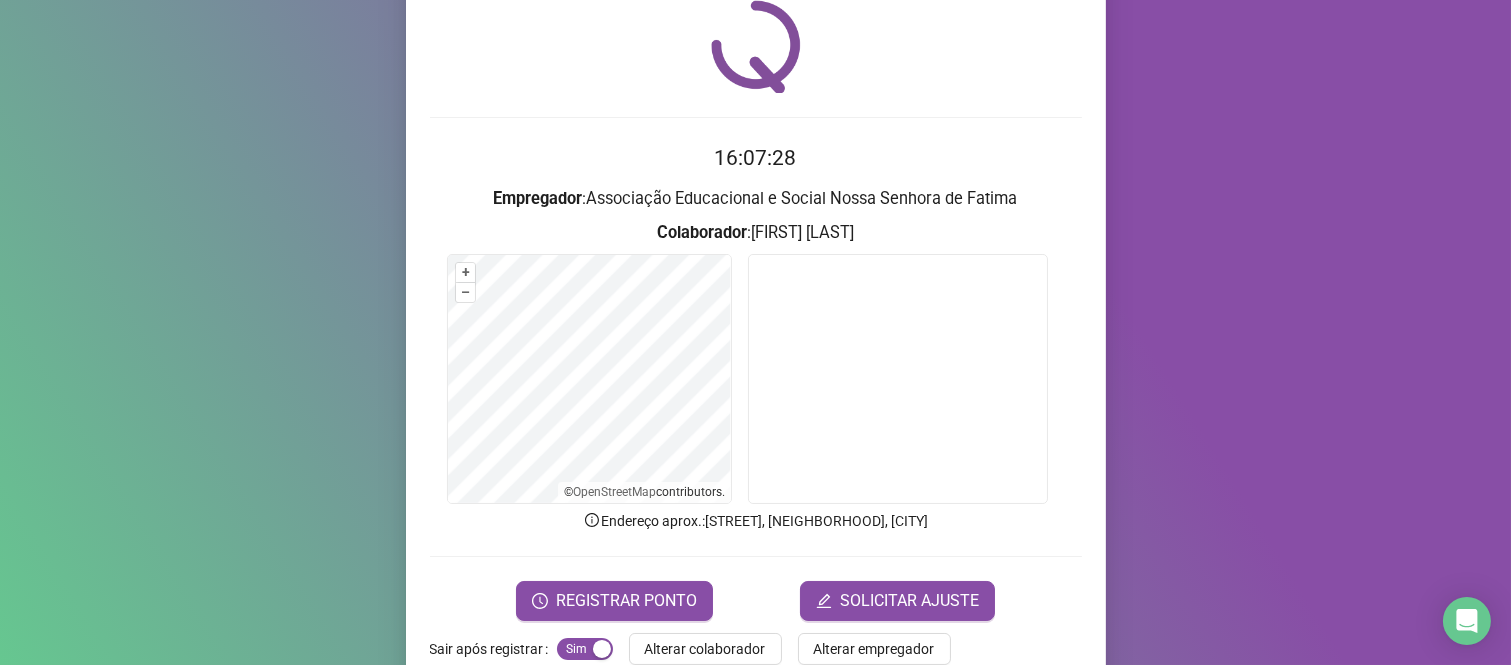 scroll, scrollTop: 114, scrollLeft: 0, axis: vertical 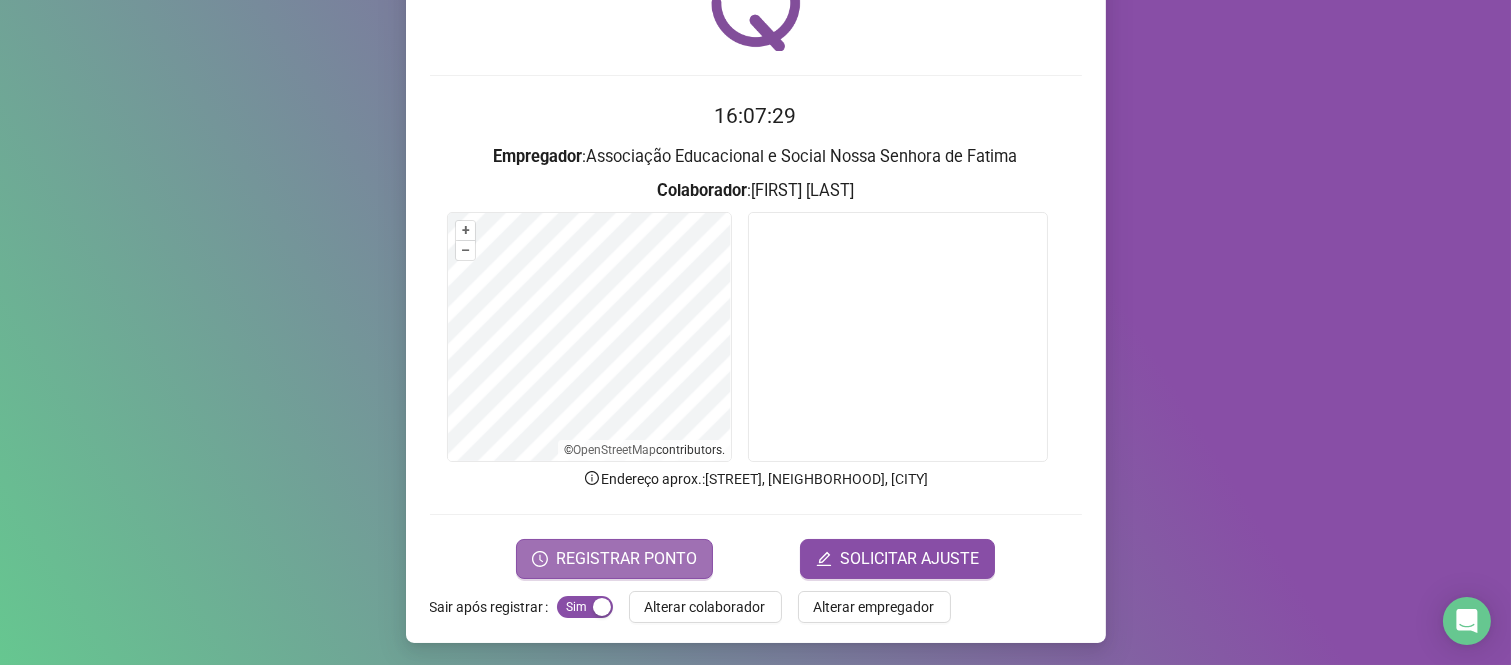 click on "REGISTRAR PONTO" at bounding box center (626, 559) 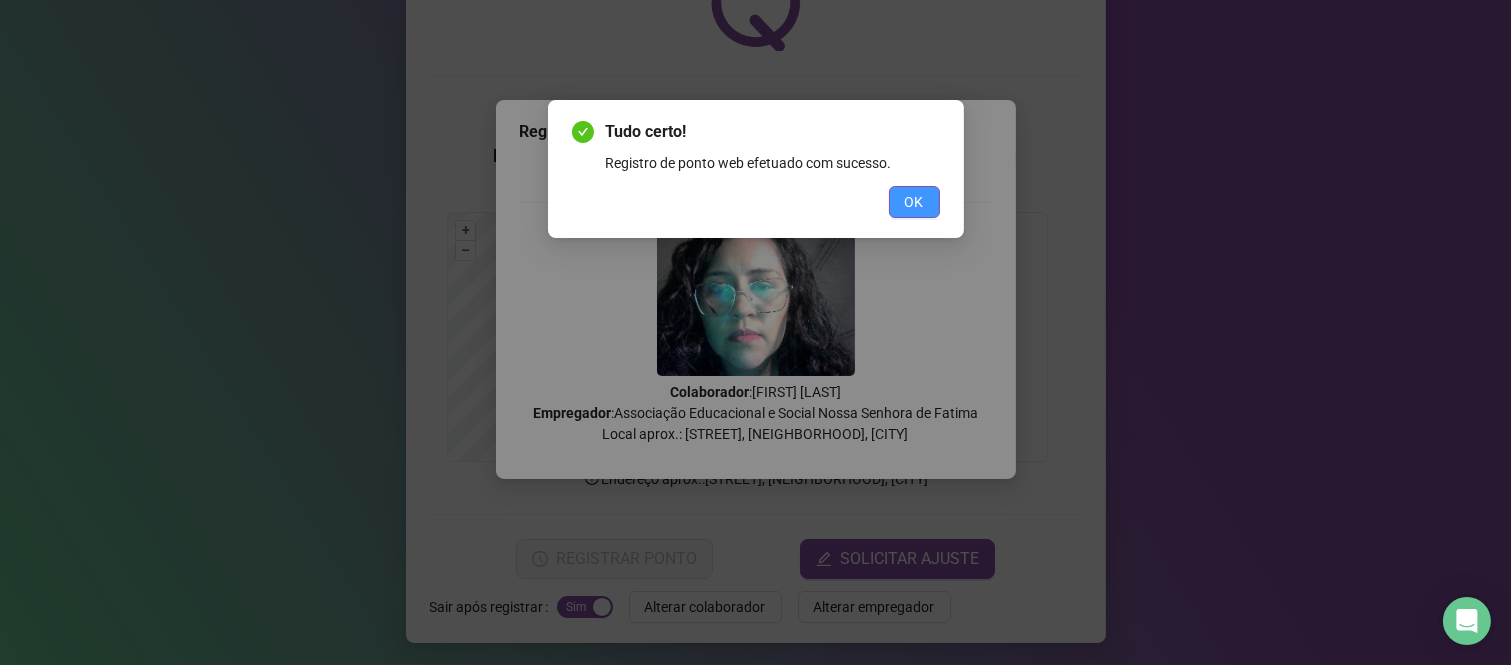 click on "OK" at bounding box center [914, 202] 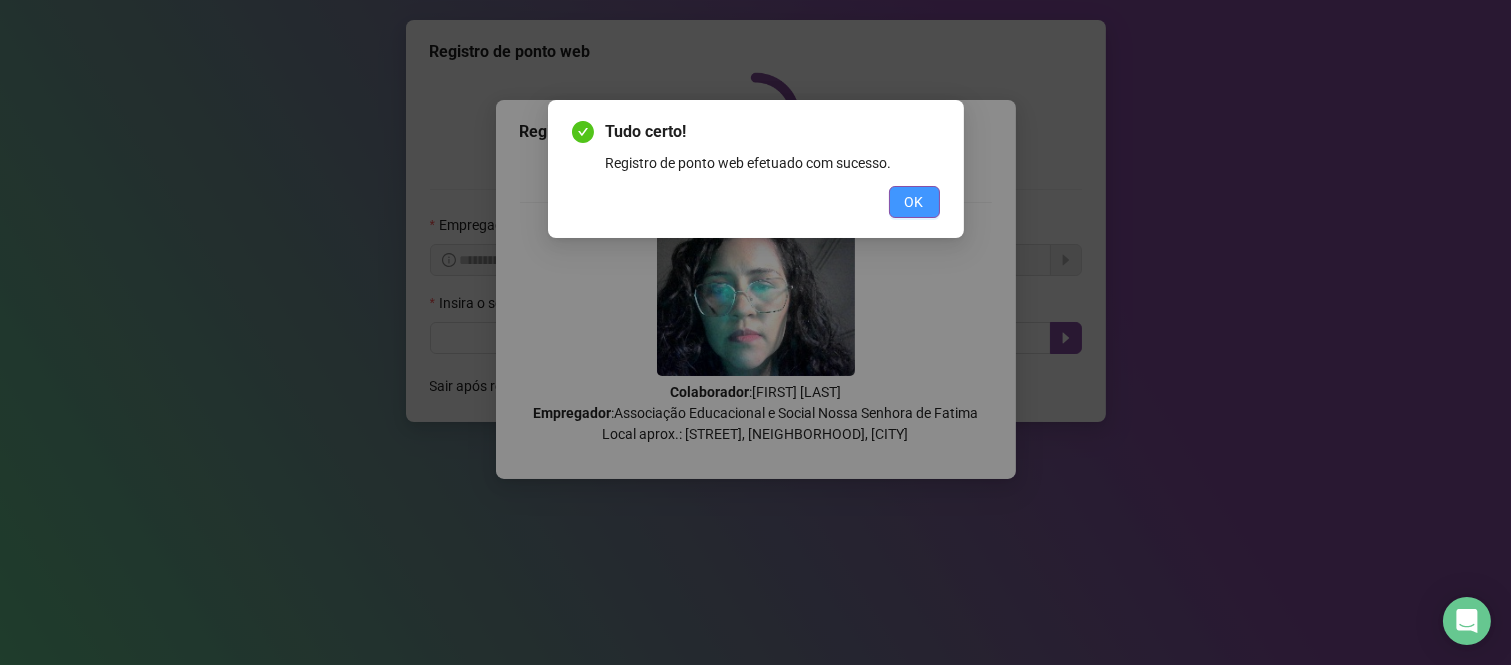 scroll, scrollTop: 0, scrollLeft: 0, axis: both 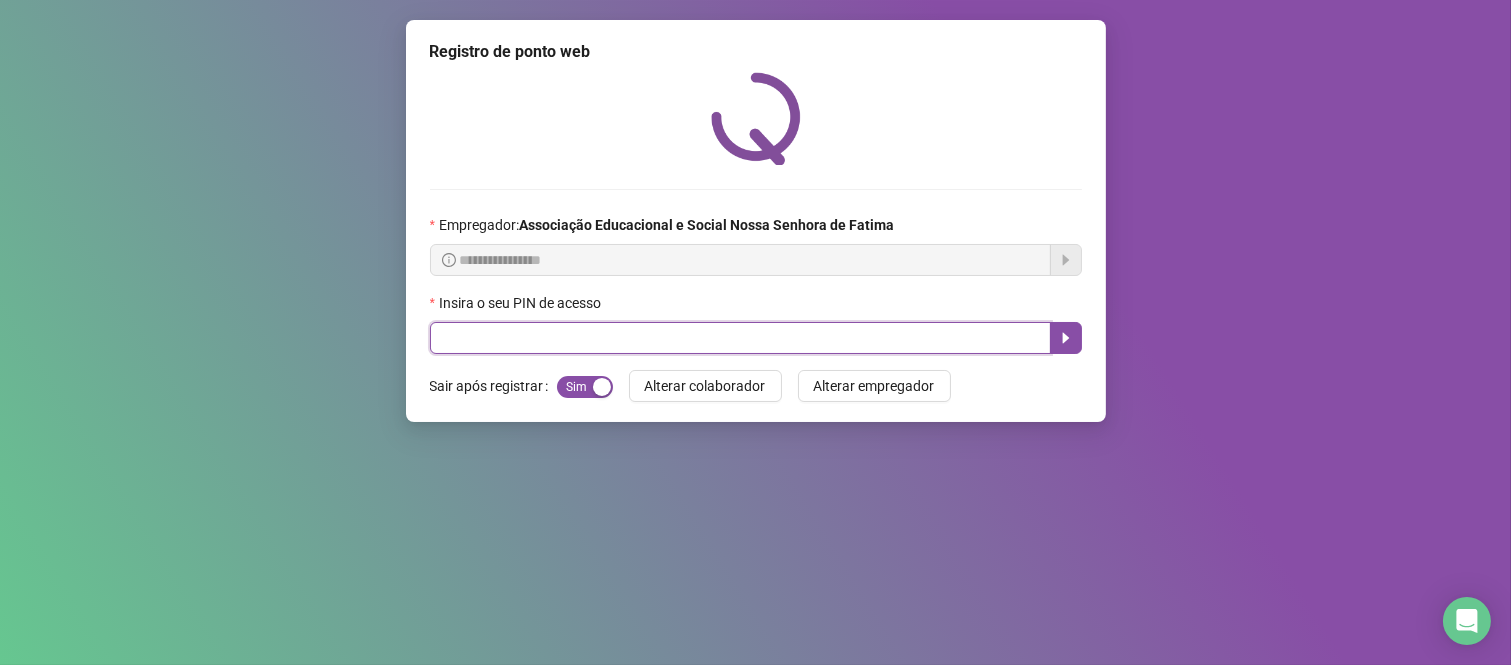 click at bounding box center [740, 338] 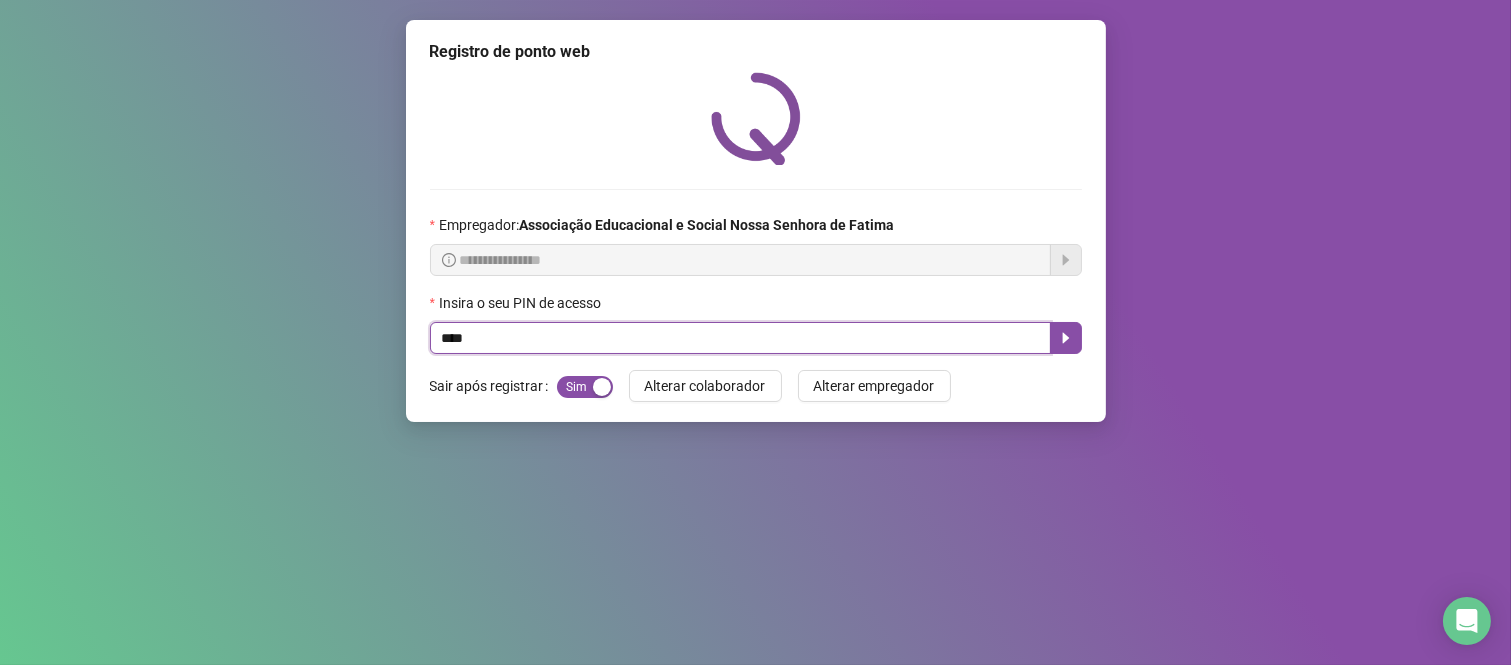 type on "****" 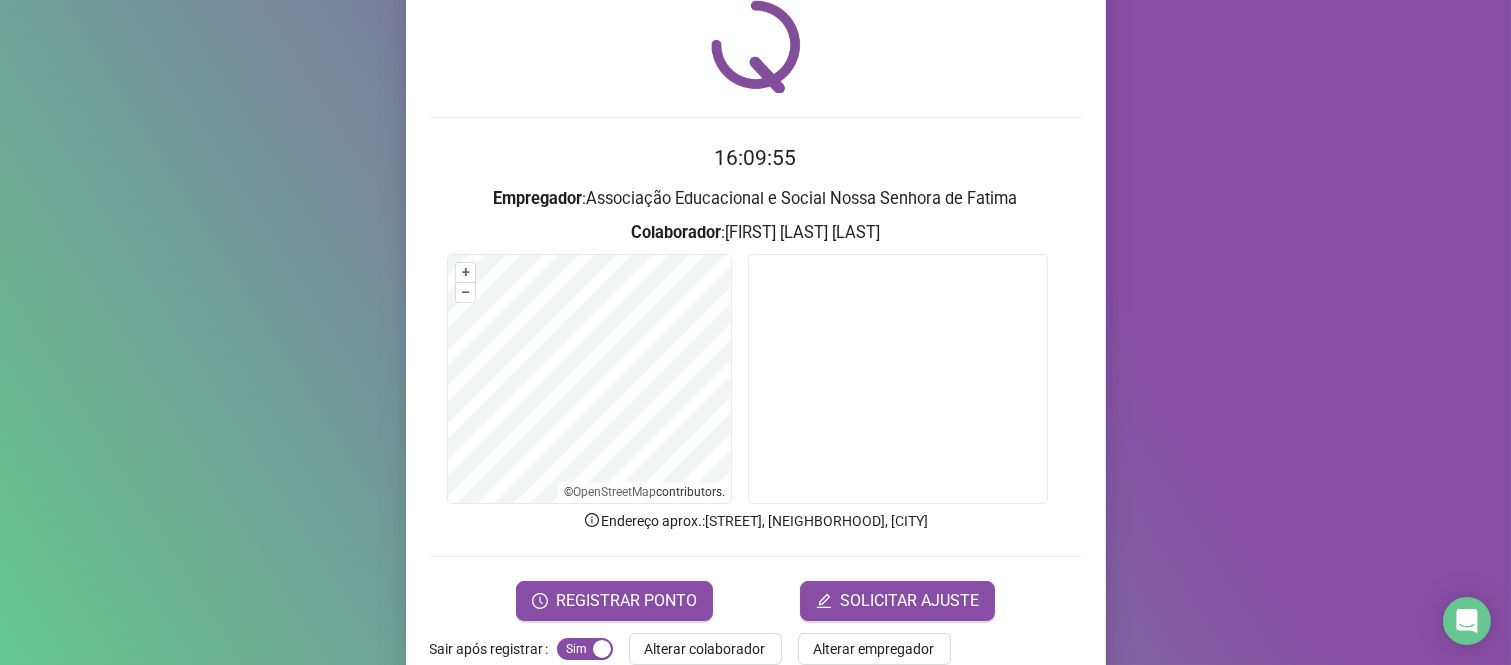 scroll, scrollTop: 111, scrollLeft: 0, axis: vertical 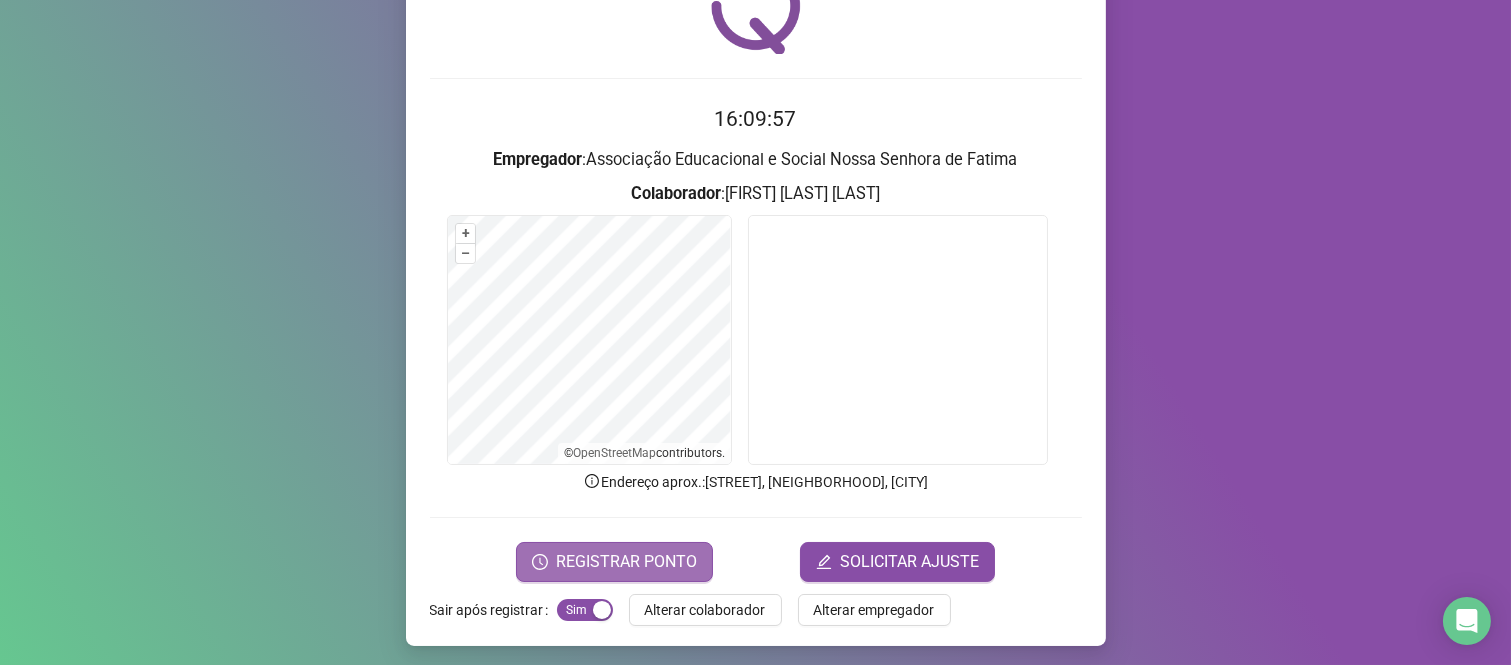 click on "REGISTRAR PONTO" at bounding box center (626, 562) 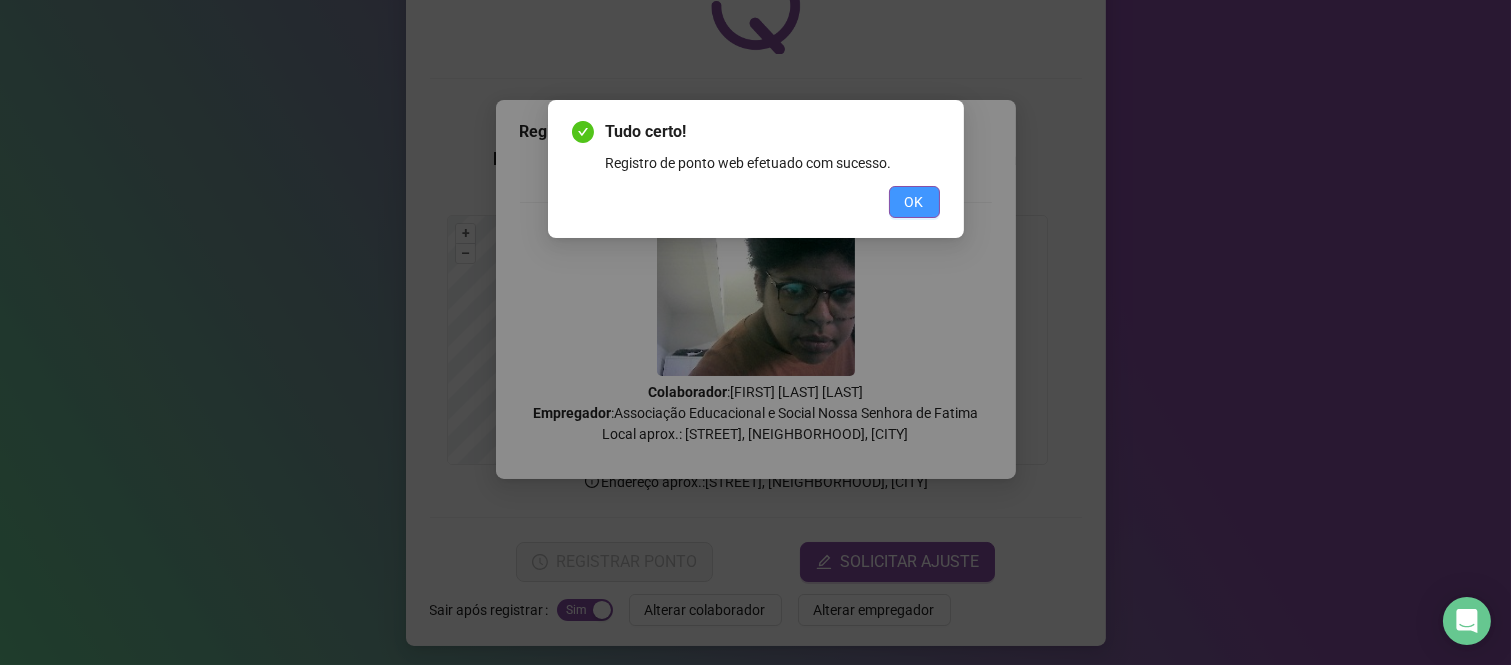 click on "OK" at bounding box center [914, 202] 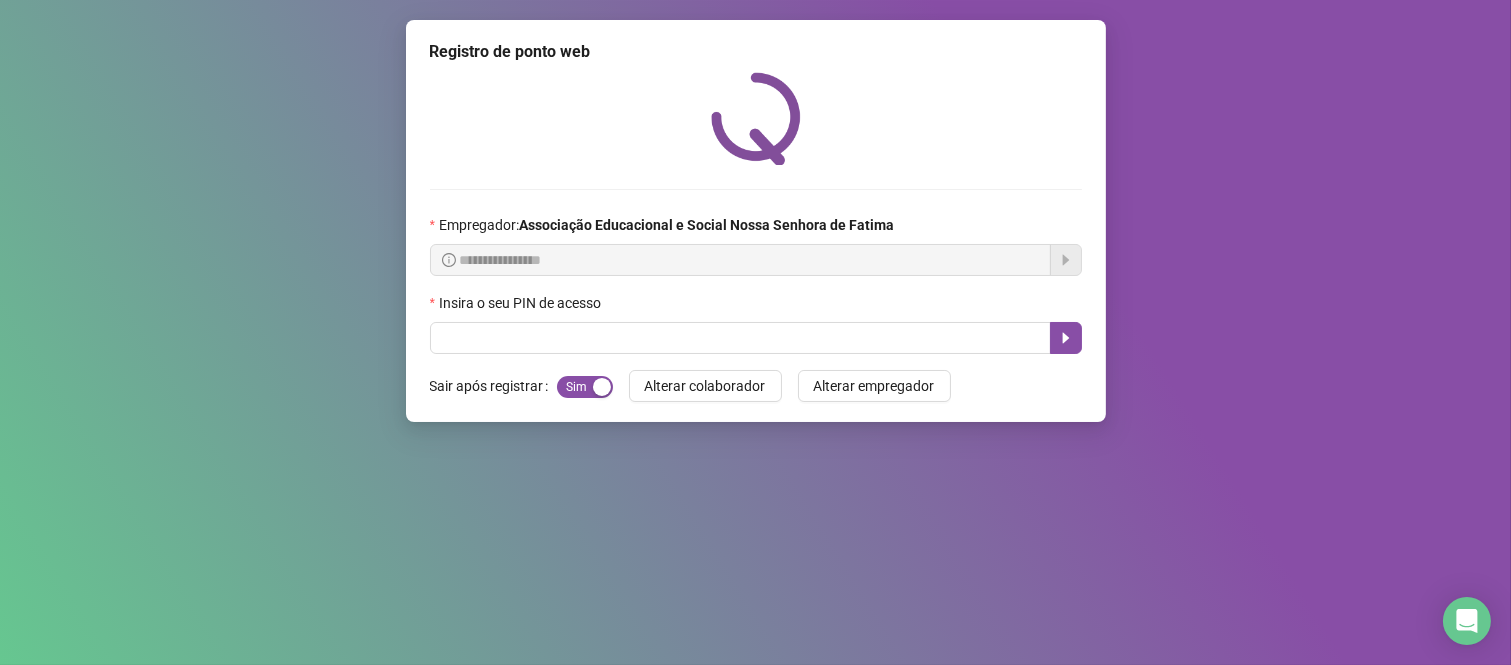 scroll, scrollTop: 0, scrollLeft: 0, axis: both 